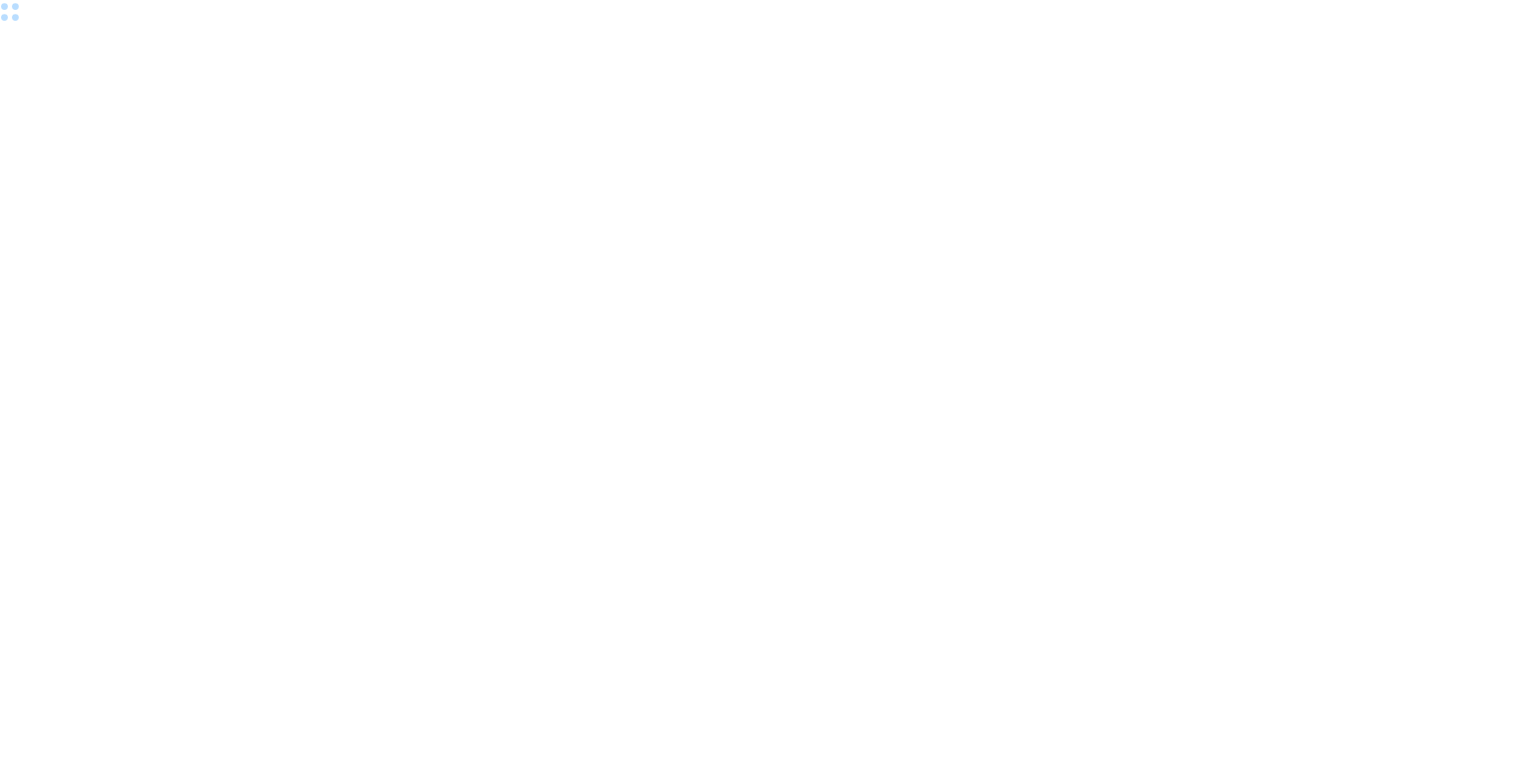 scroll, scrollTop: 0, scrollLeft: 0, axis: both 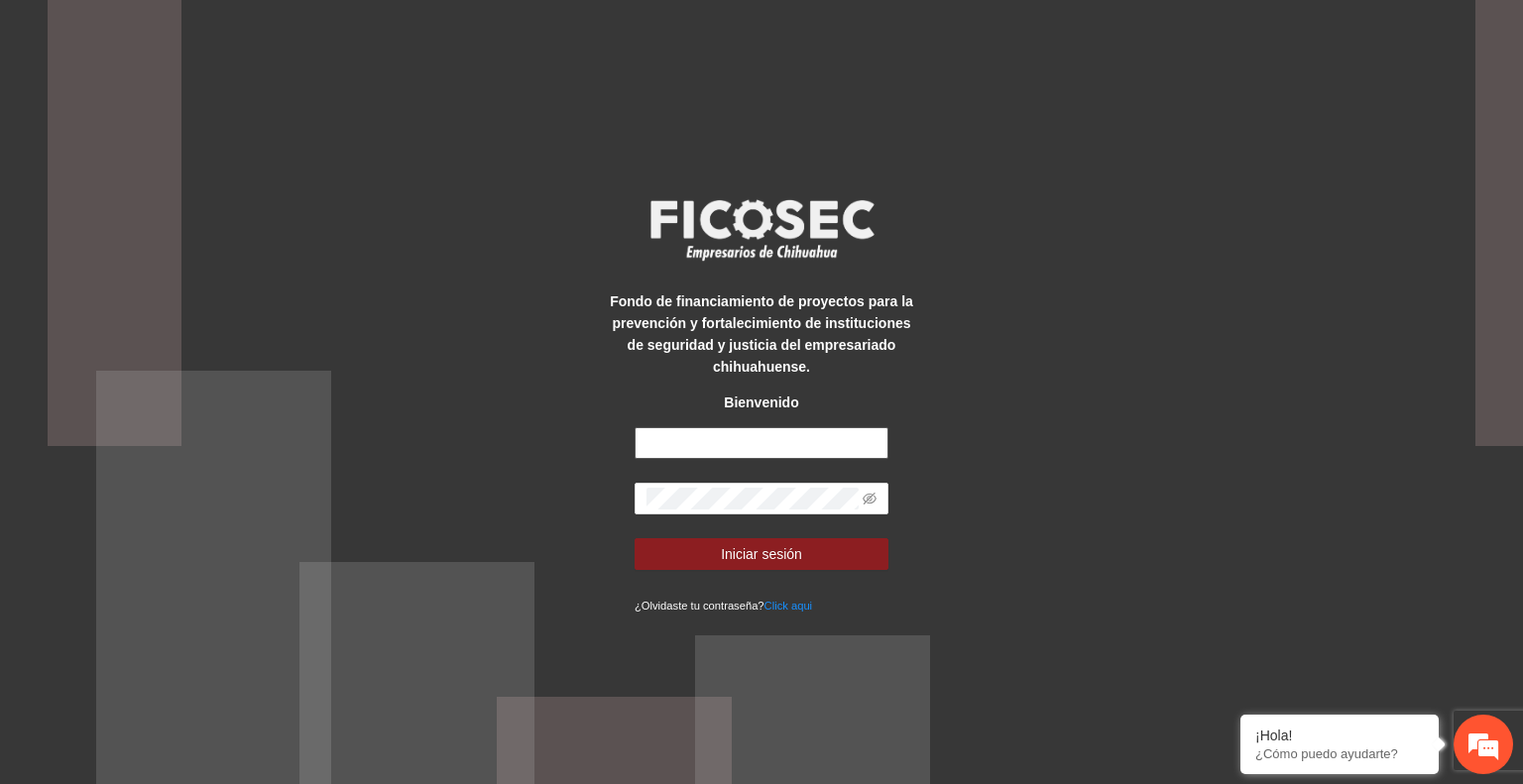 click at bounding box center [762, 443] 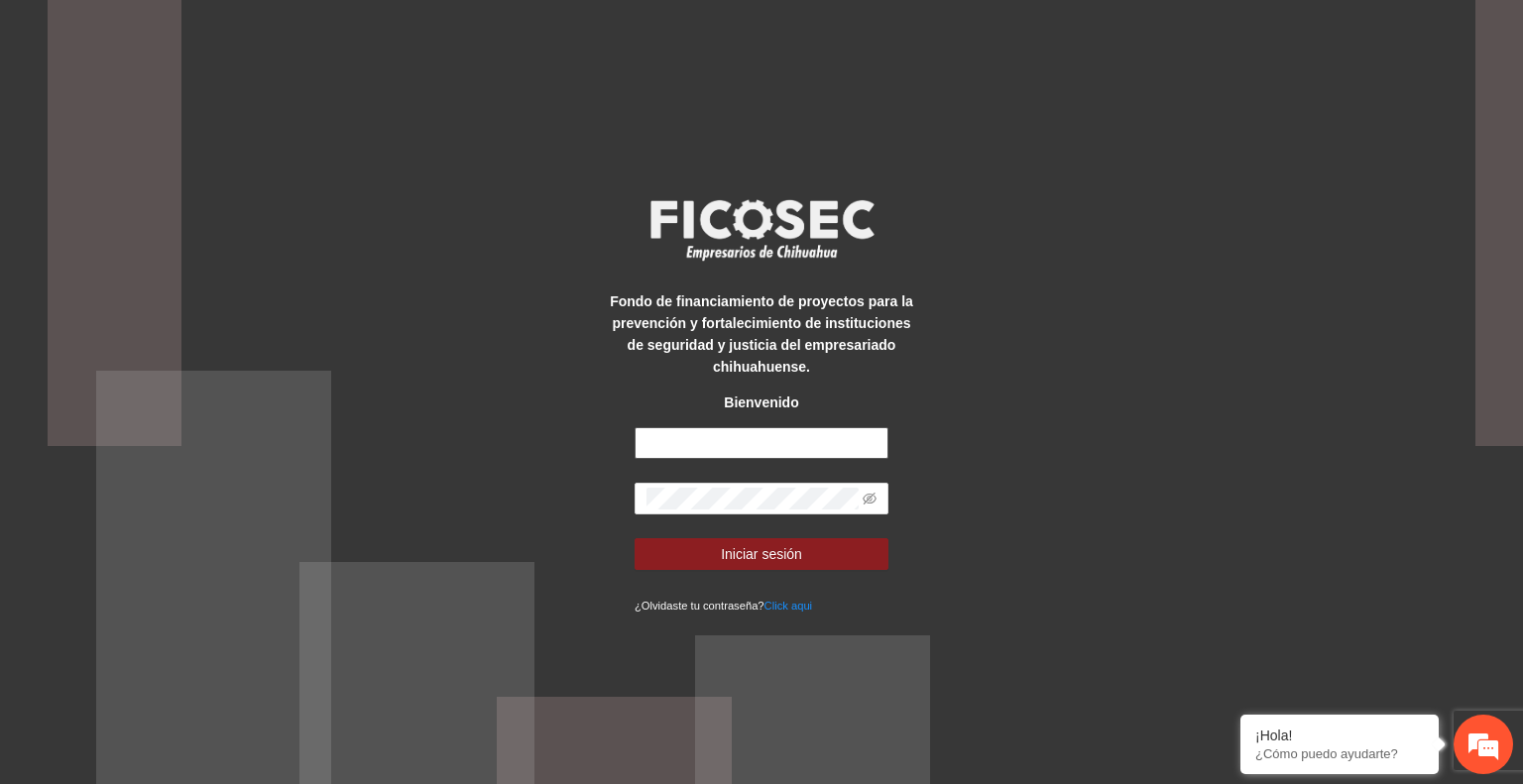type on "**********" 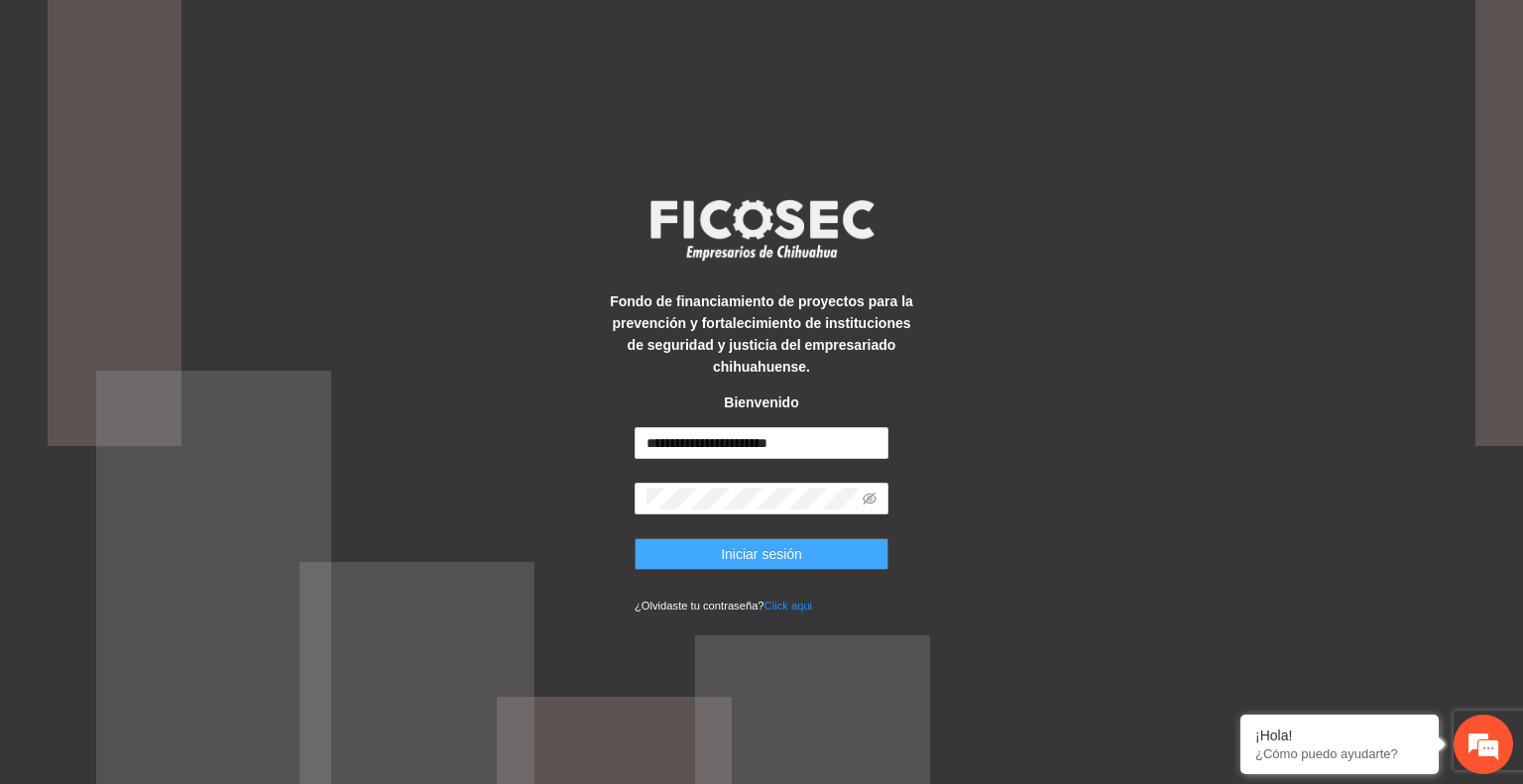 click on "Iniciar sesión" at bounding box center [762, 554] 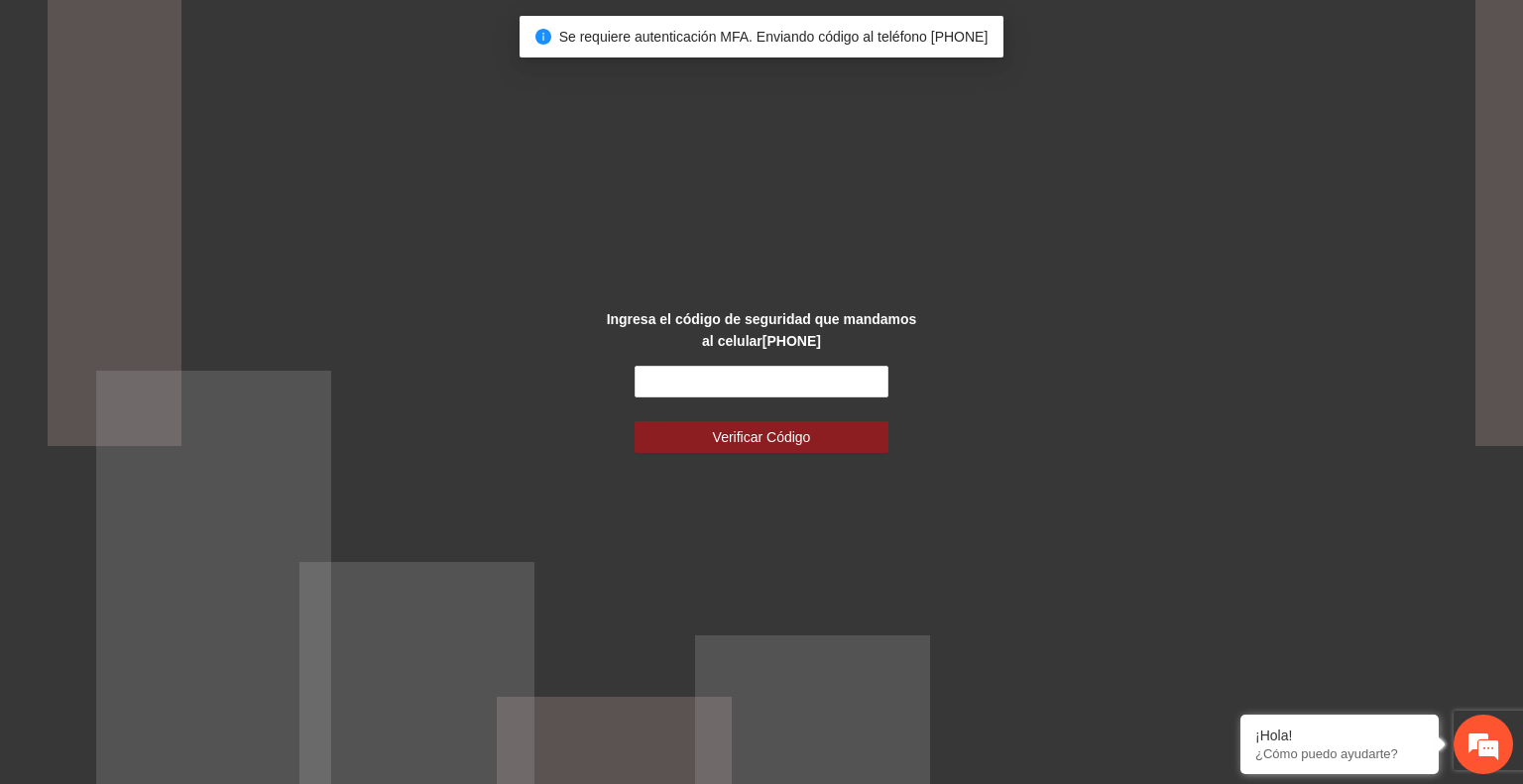 scroll, scrollTop: 0, scrollLeft: 0, axis: both 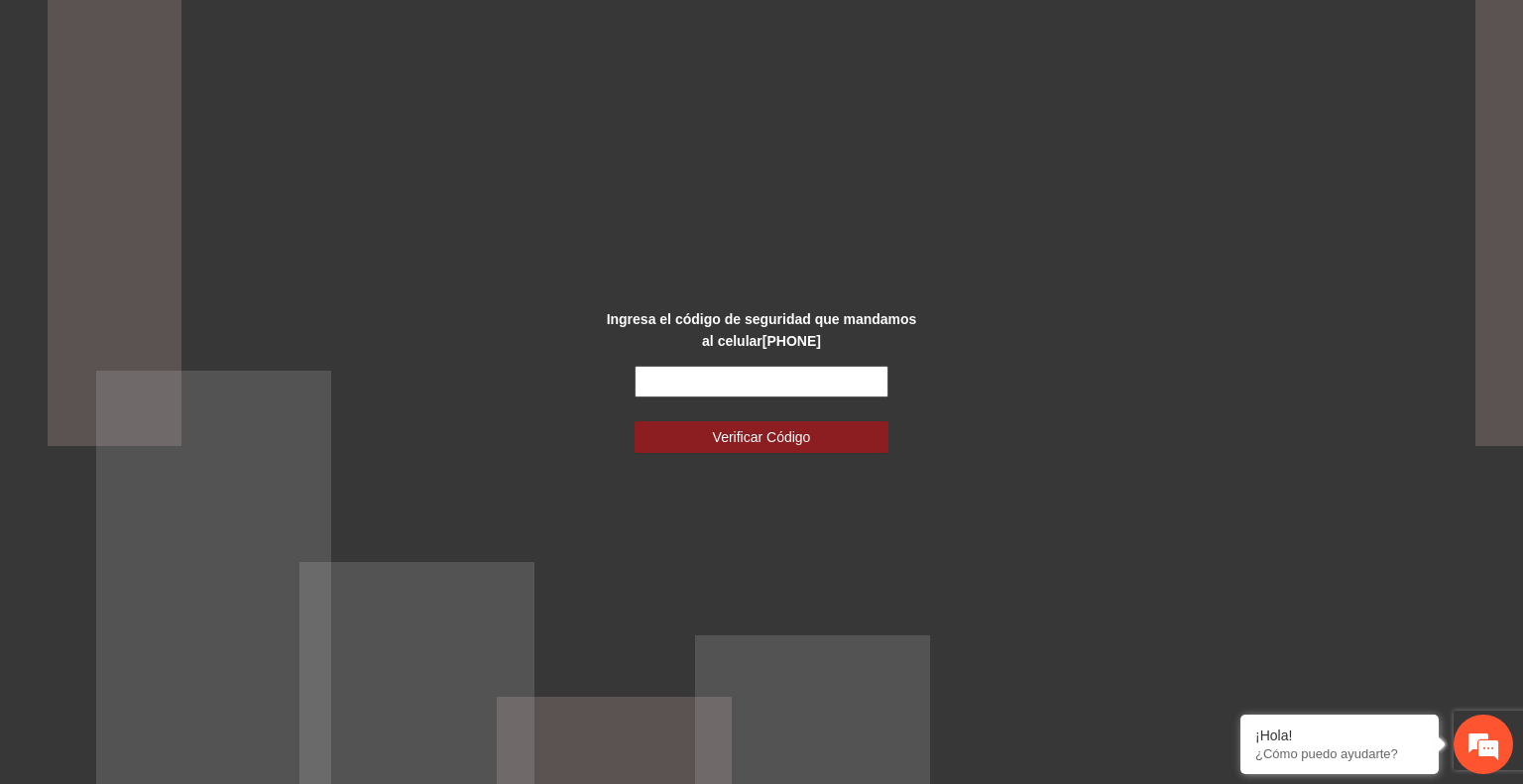 click at bounding box center [762, 382] 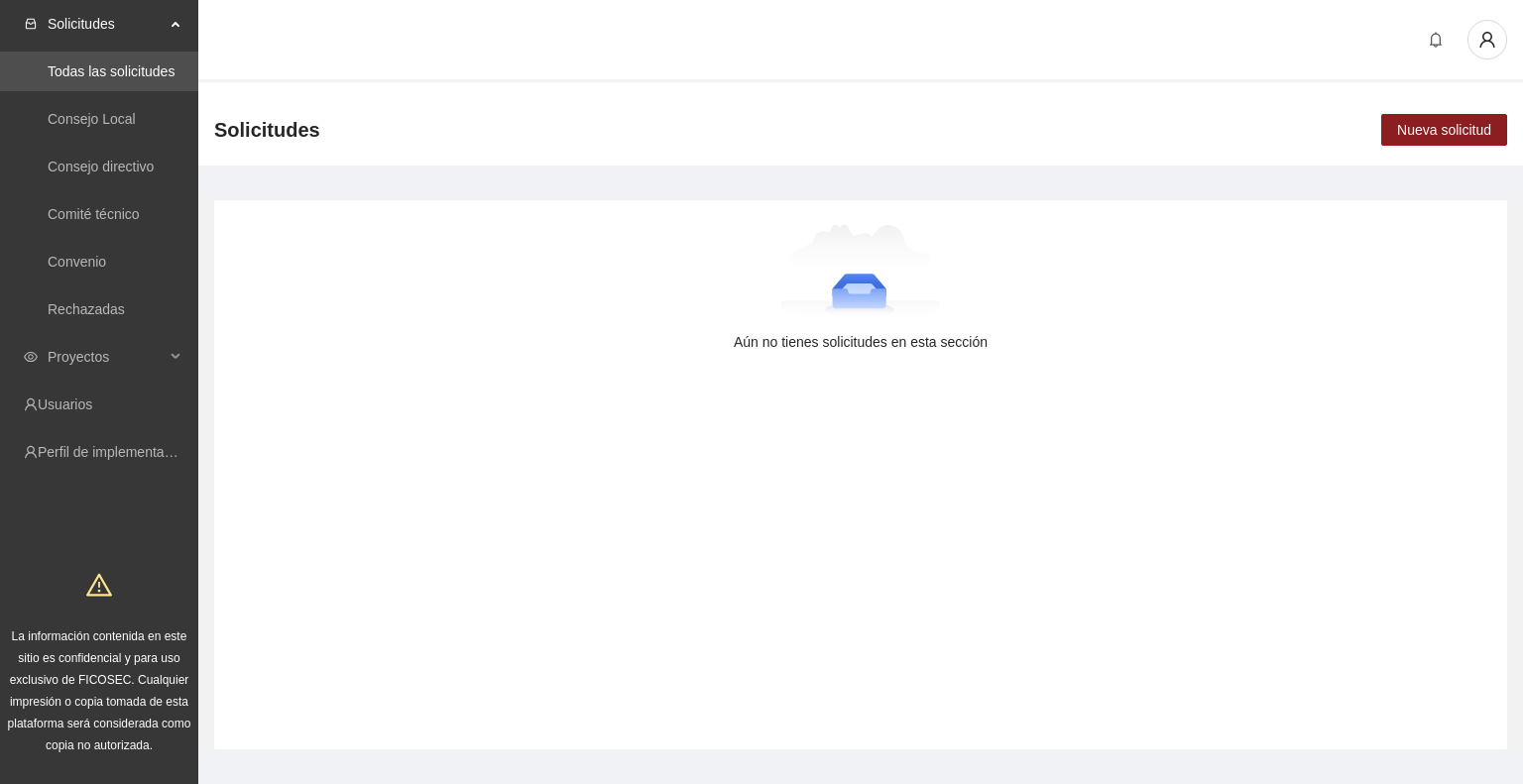 scroll, scrollTop: 0, scrollLeft: 0, axis: both 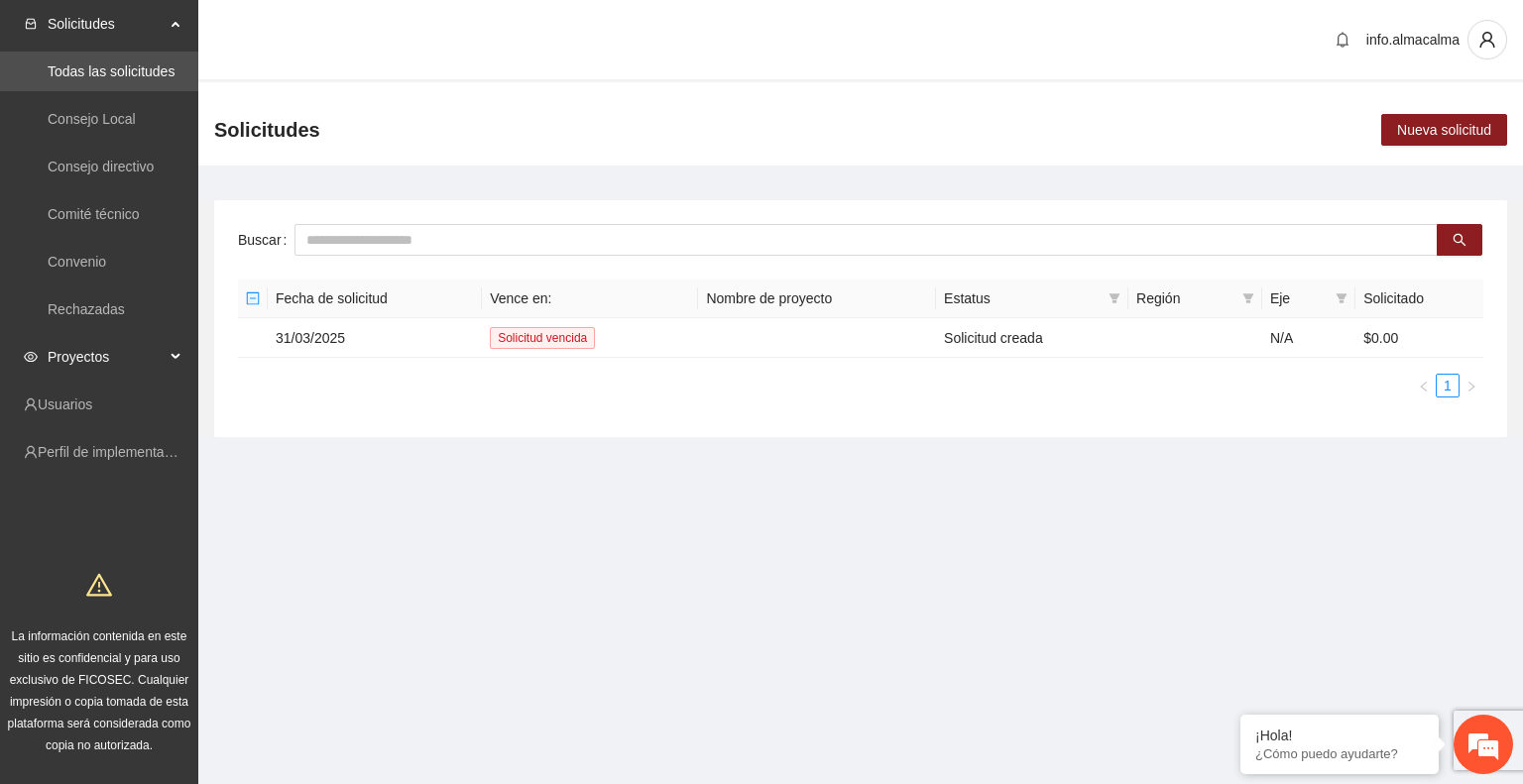 click on "Proyectos" at bounding box center [106, 357] 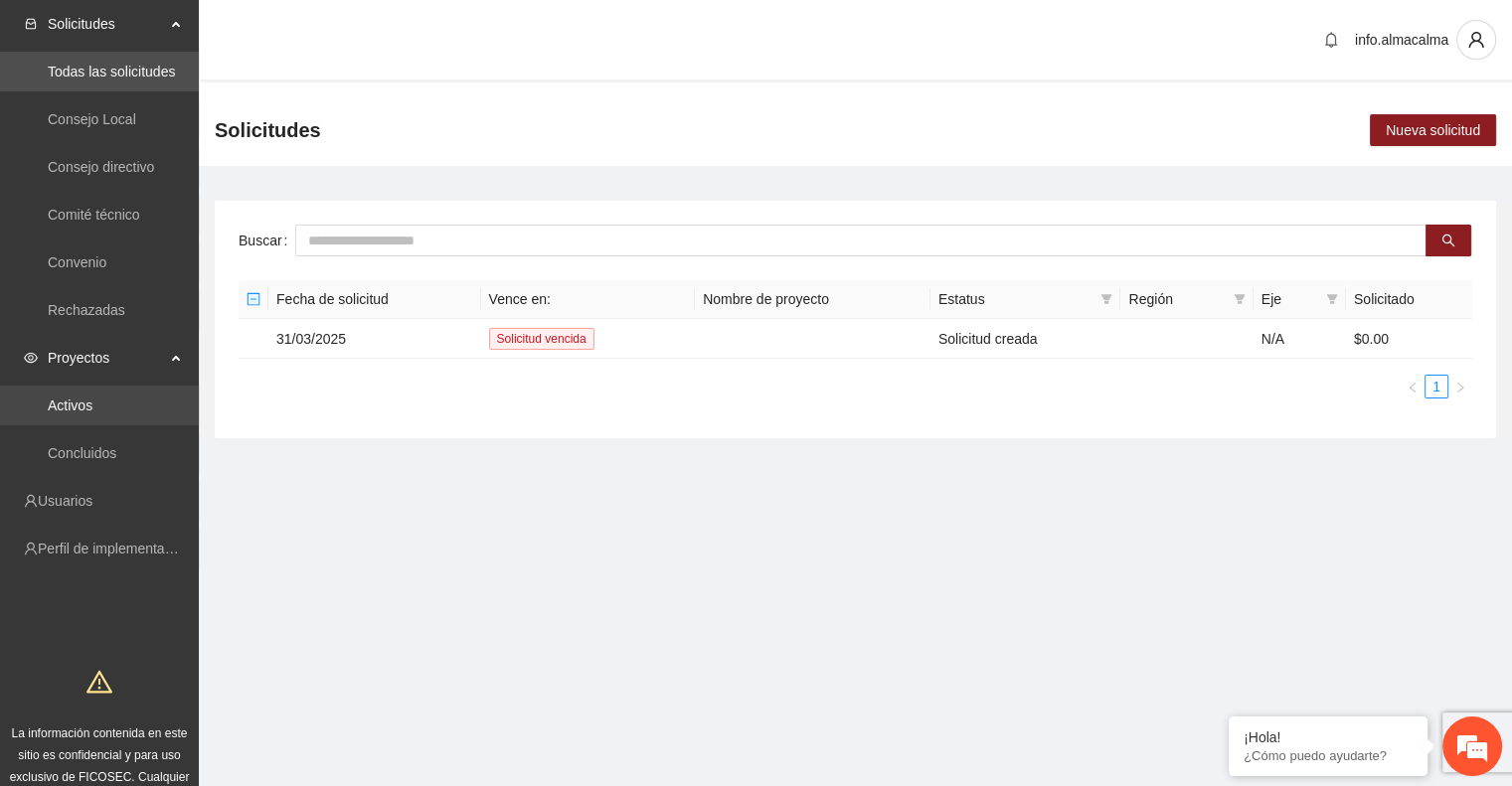 click on "Activos" at bounding box center (70, 405) 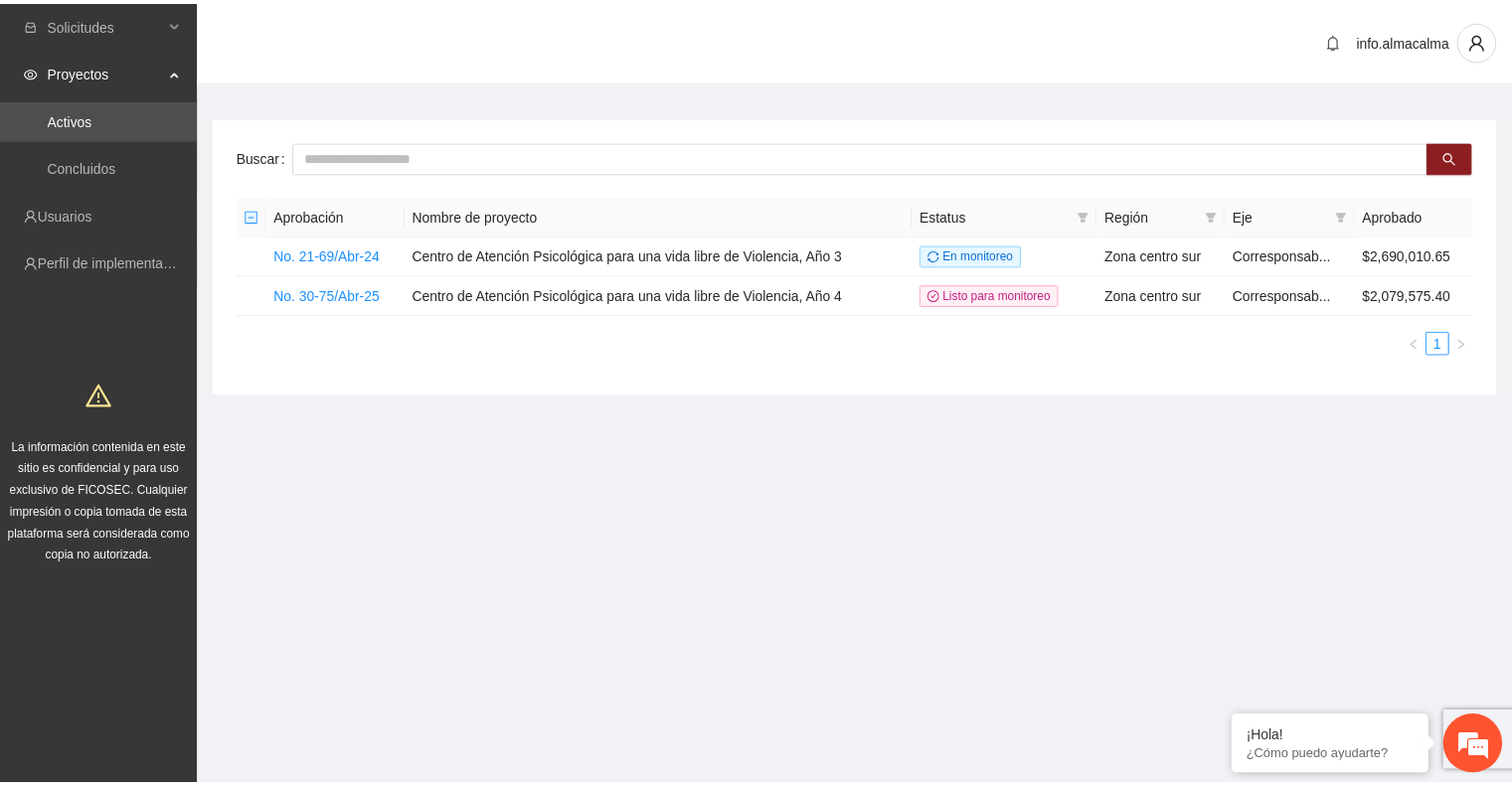 scroll, scrollTop: 0, scrollLeft: 0, axis: both 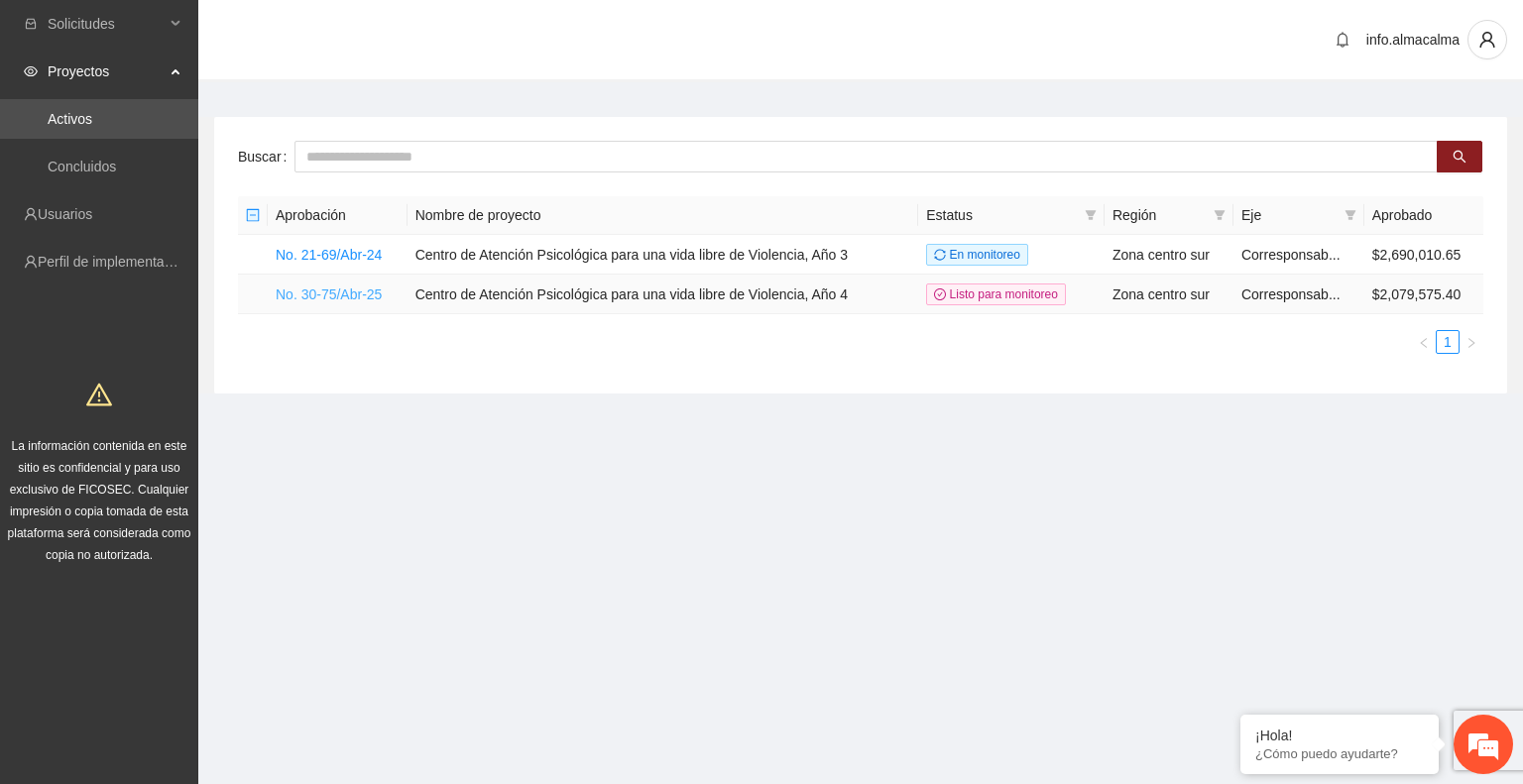 click on "No. 30-75/Abr-25" at bounding box center (328, 294) 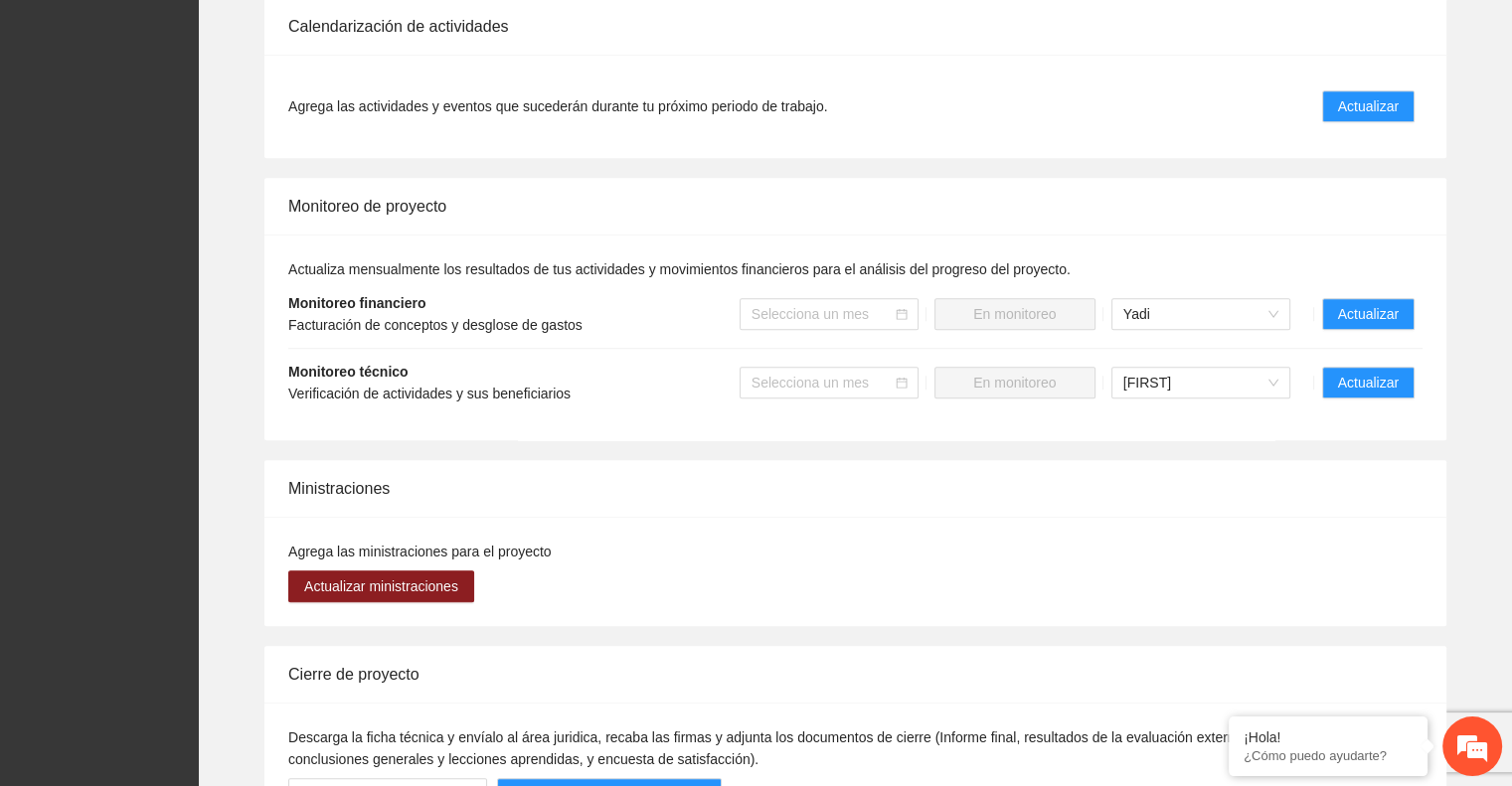 scroll, scrollTop: 1498, scrollLeft: 0, axis: vertical 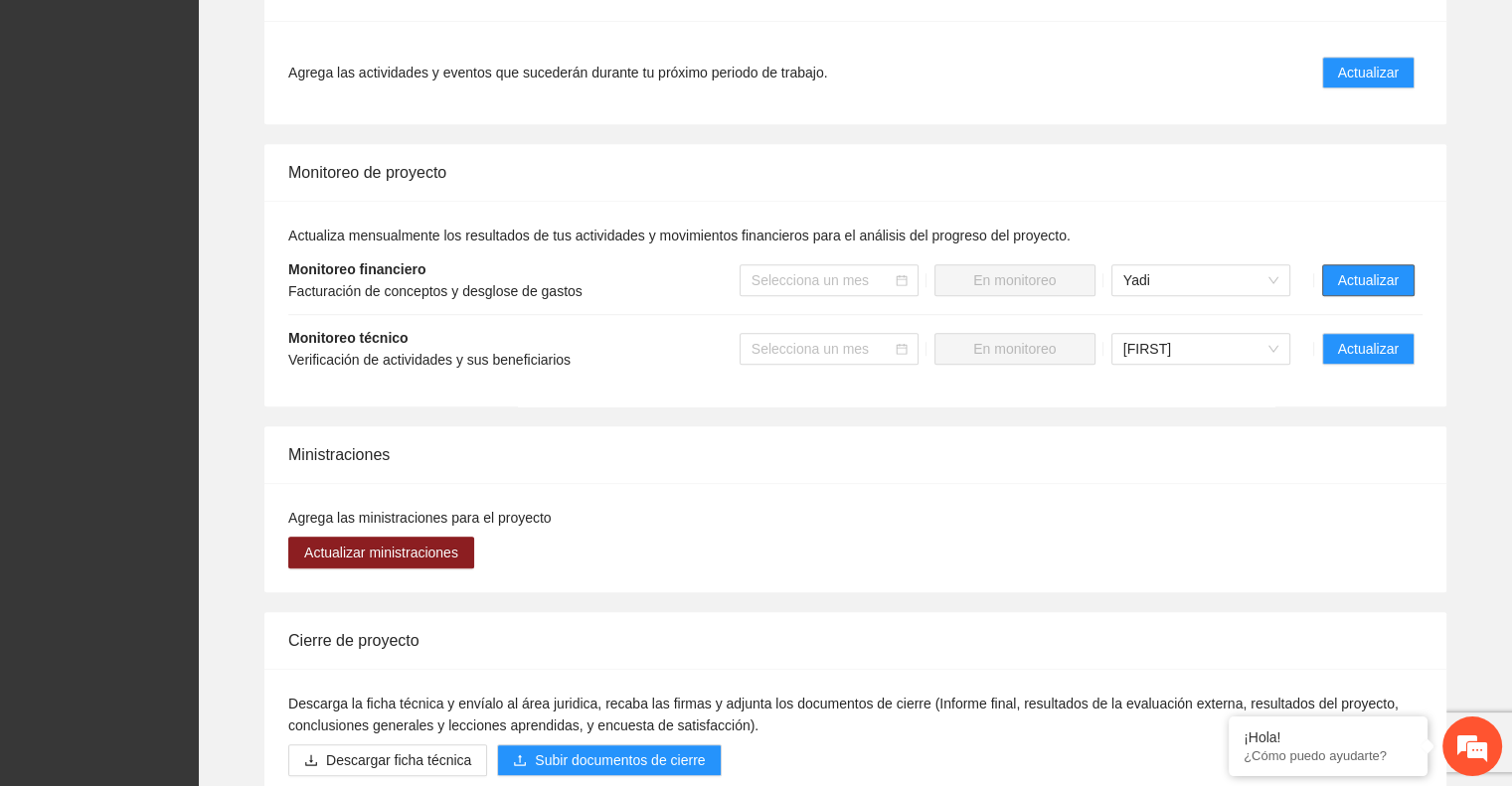 click on "Actualizar" at bounding box center (1368, 280) 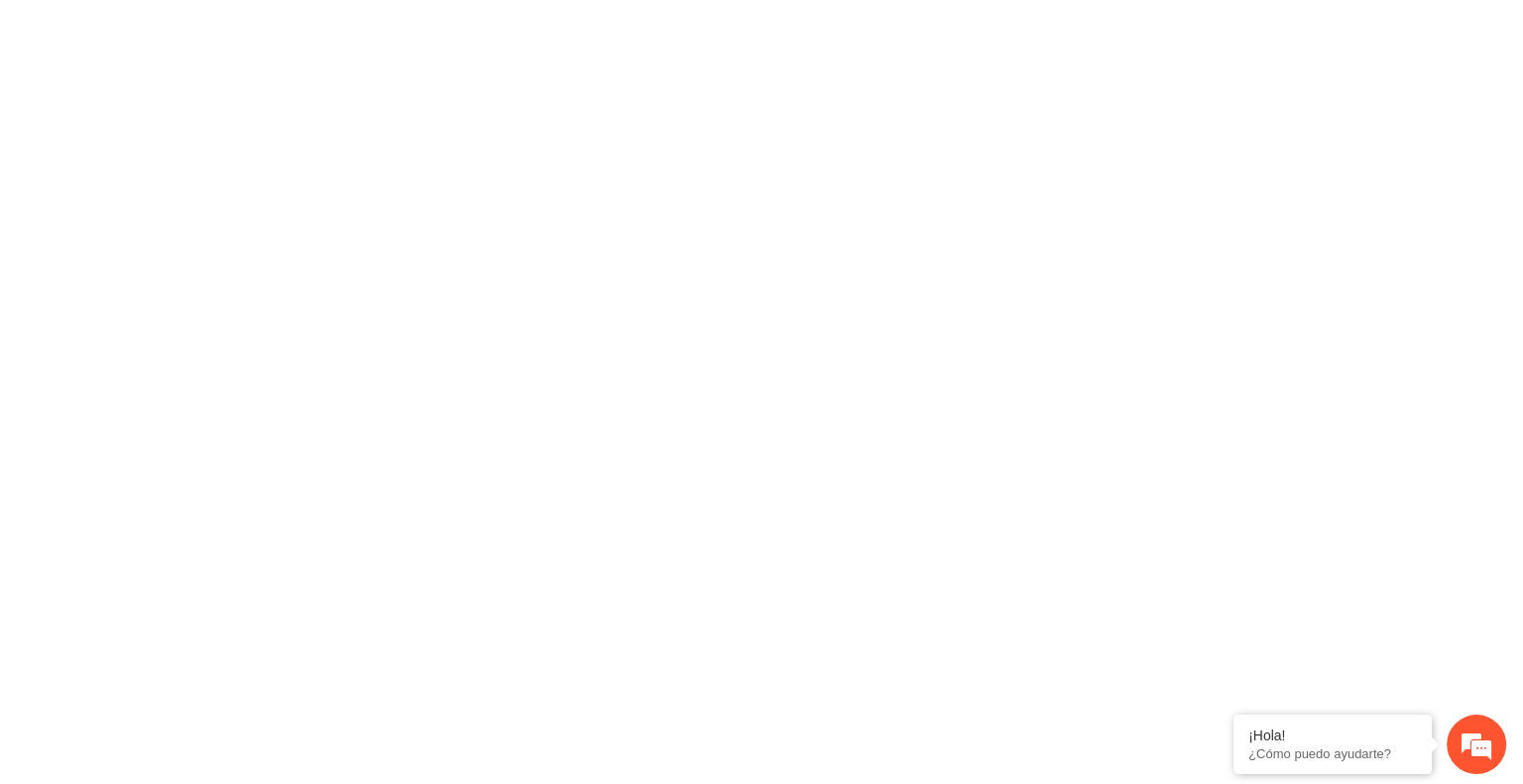 scroll, scrollTop: 0, scrollLeft: 0, axis: both 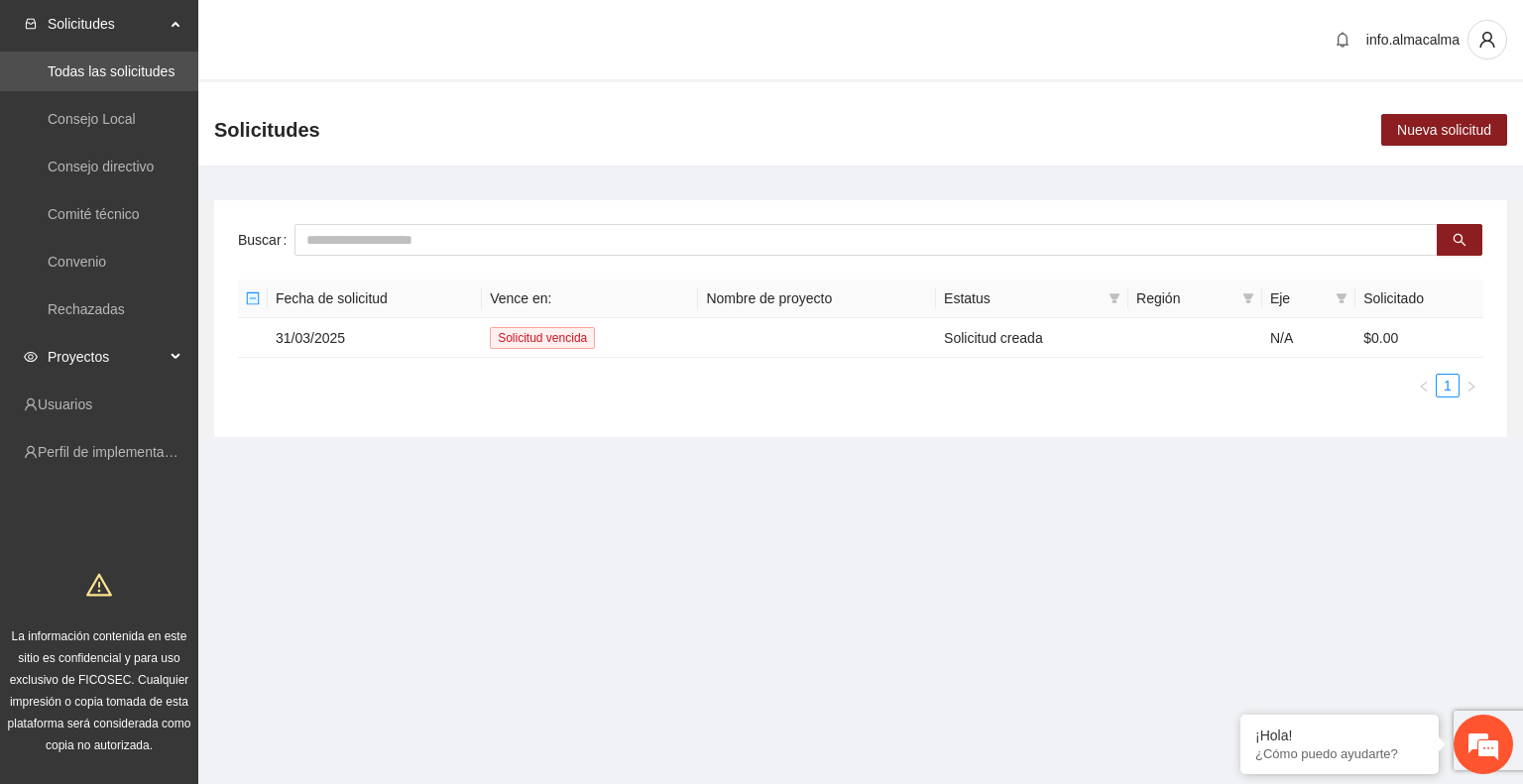 click on "Proyectos" at bounding box center (106, 357) 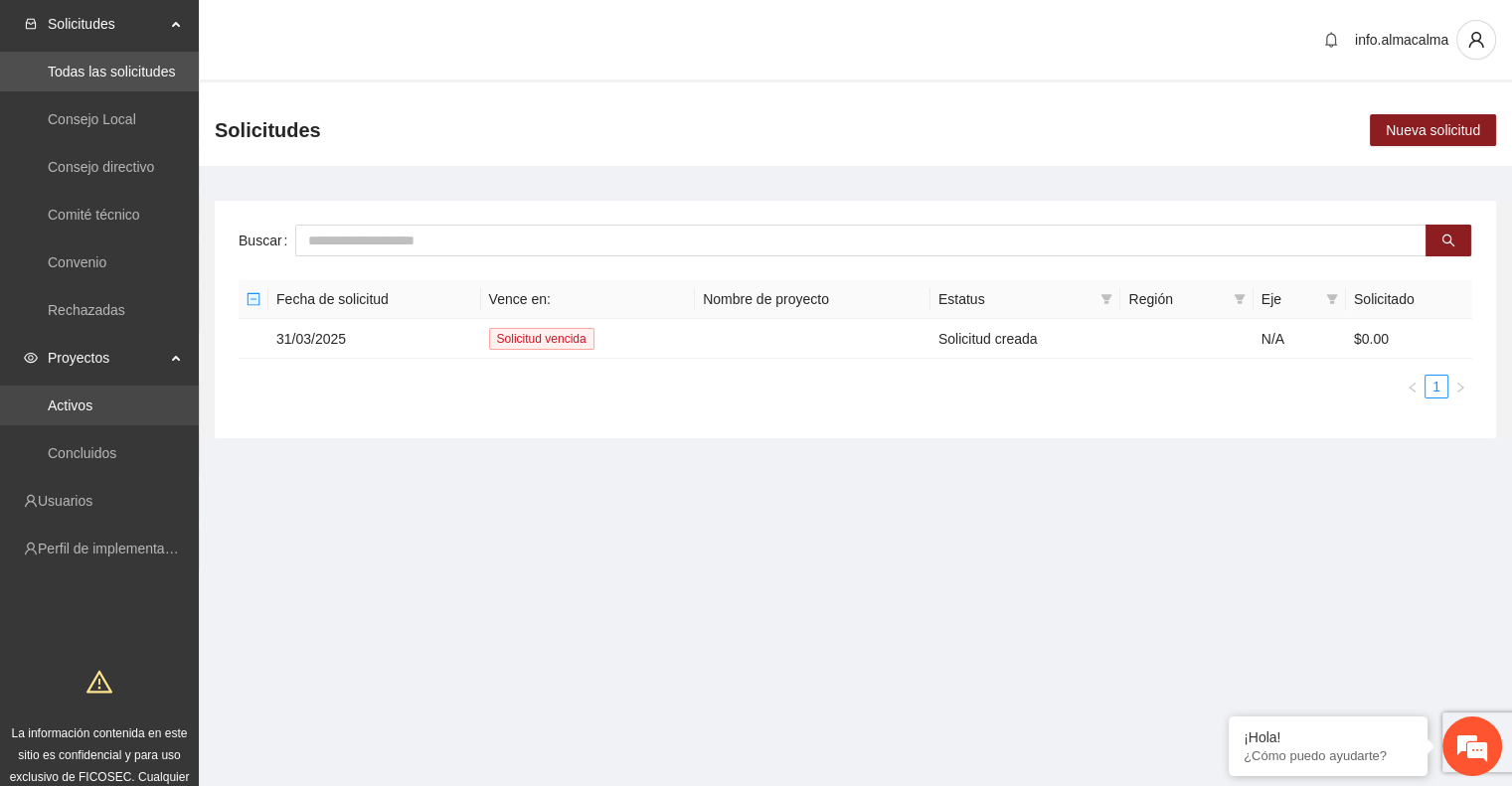 click on "Activos" at bounding box center (70, 405) 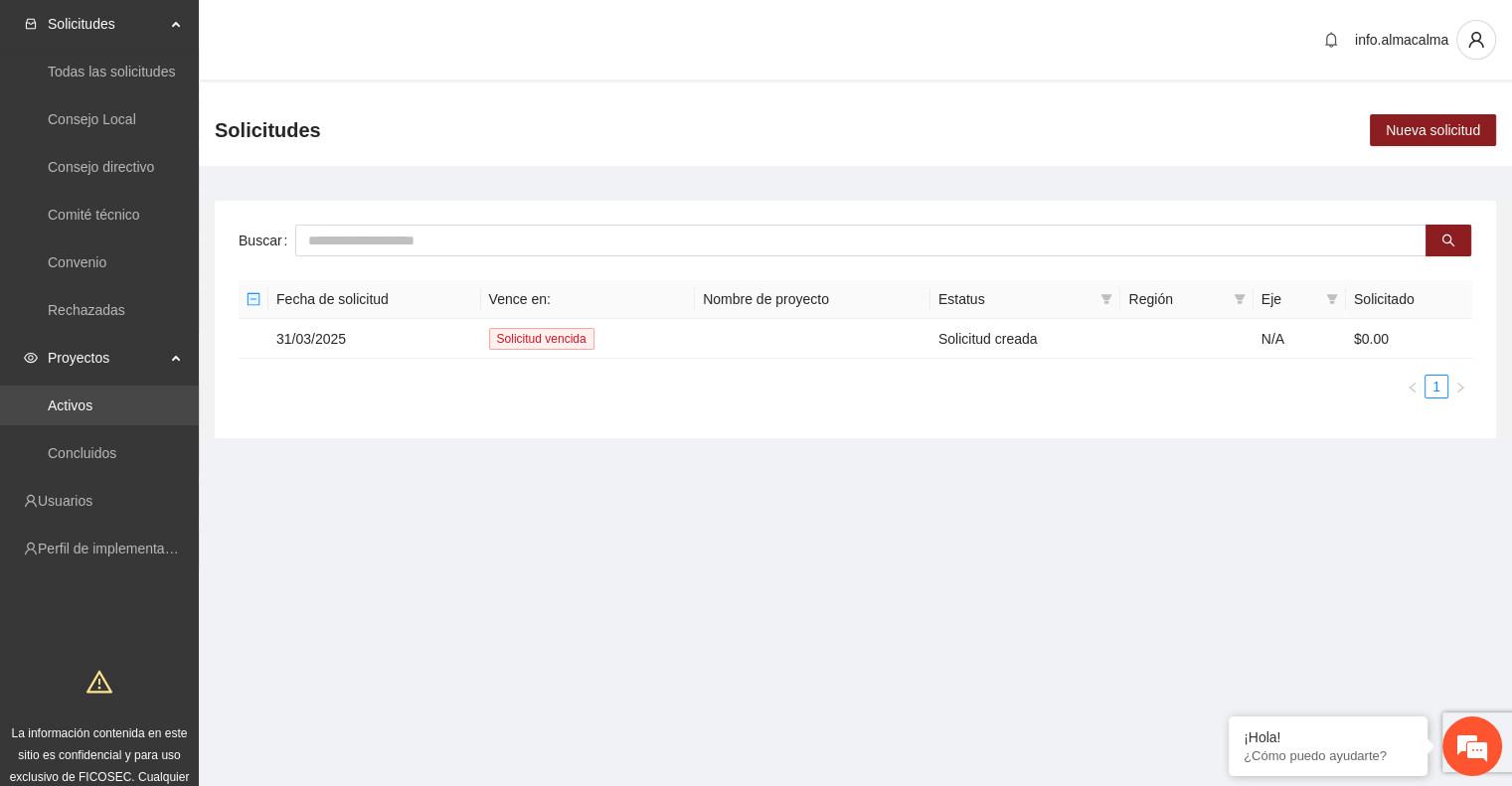 click on "Activos" at bounding box center [70, 405] 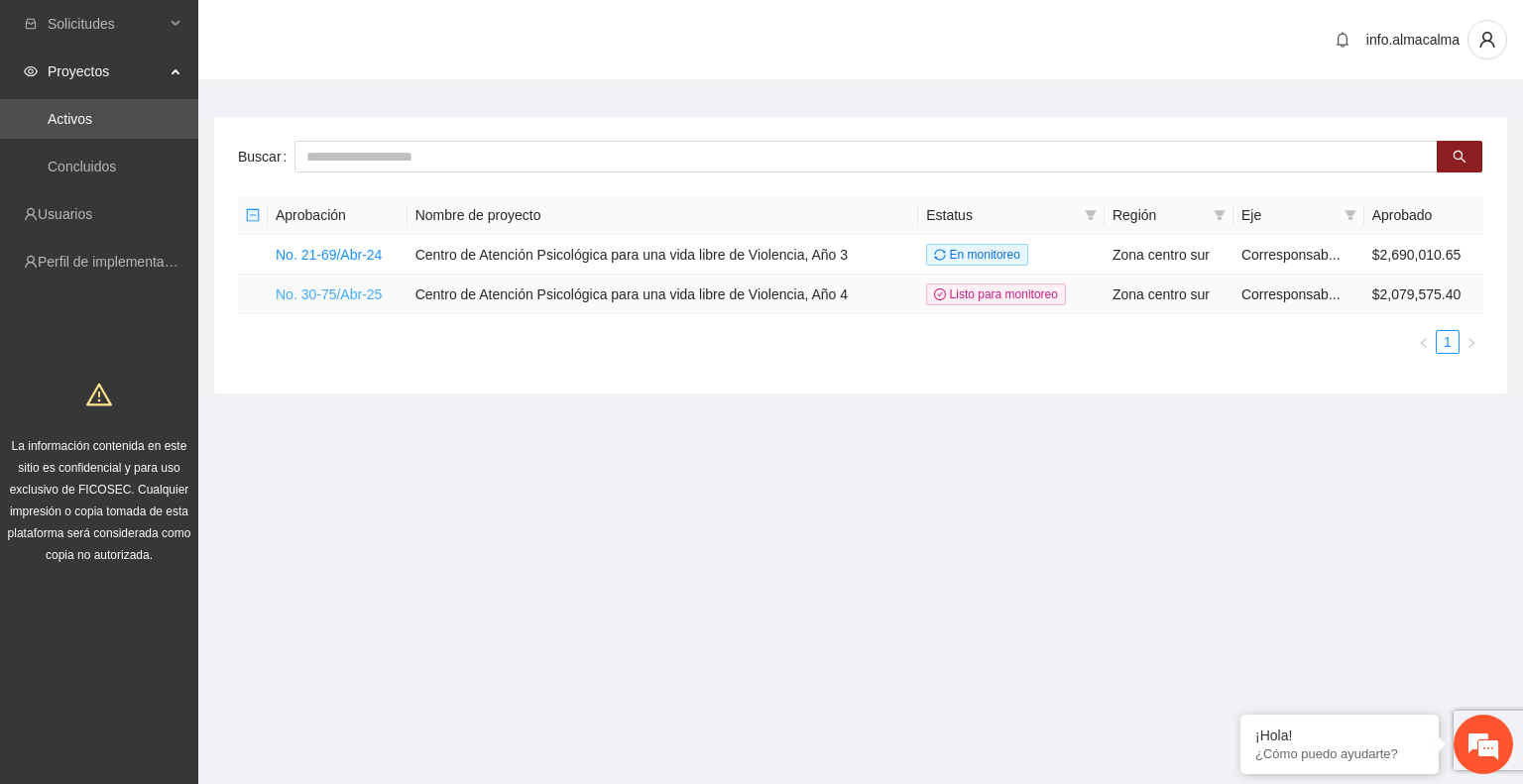 click on "No. 30-75/Abr-25" at bounding box center (328, 294) 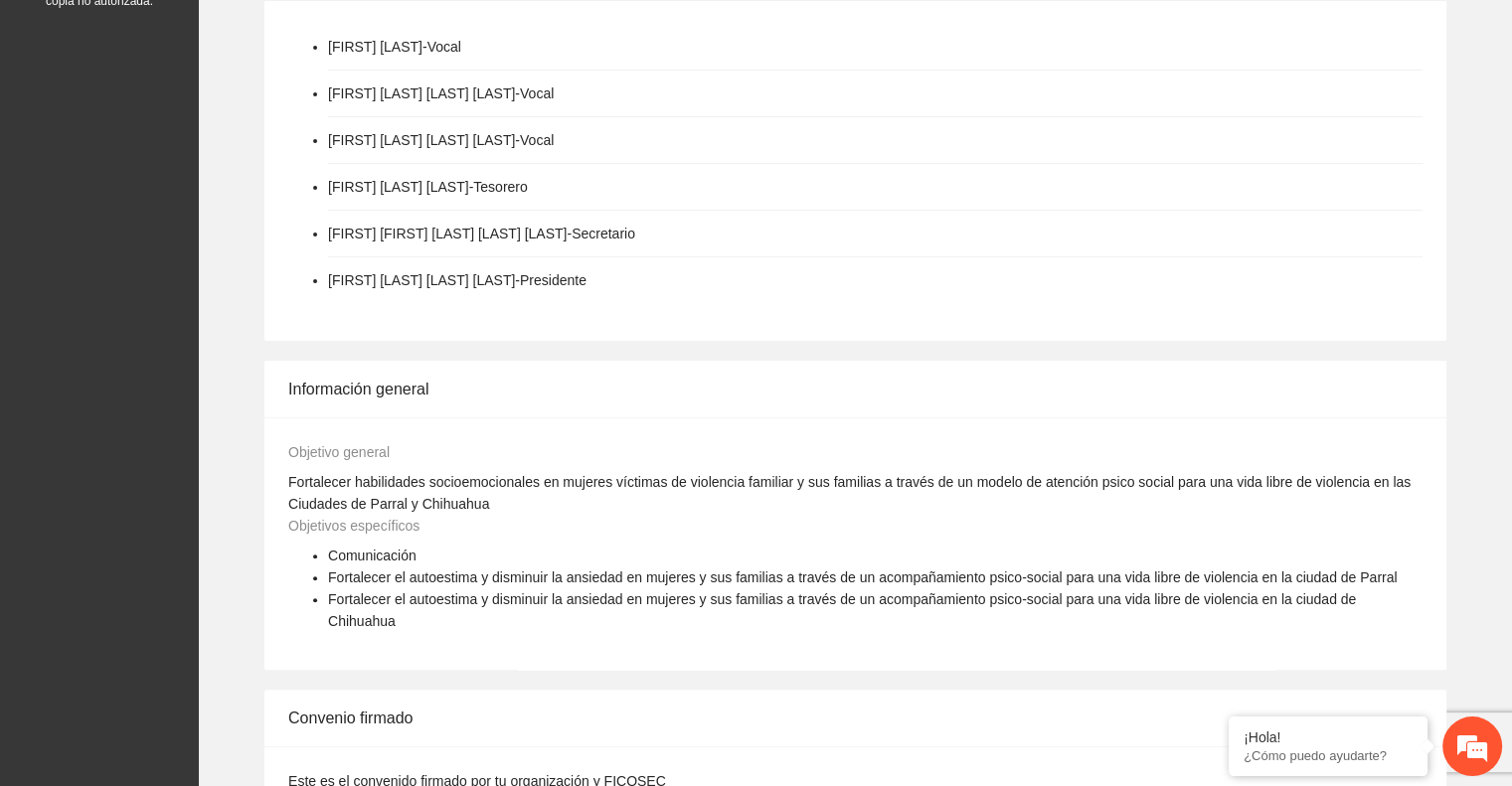 scroll, scrollTop: 606, scrollLeft: 0, axis: vertical 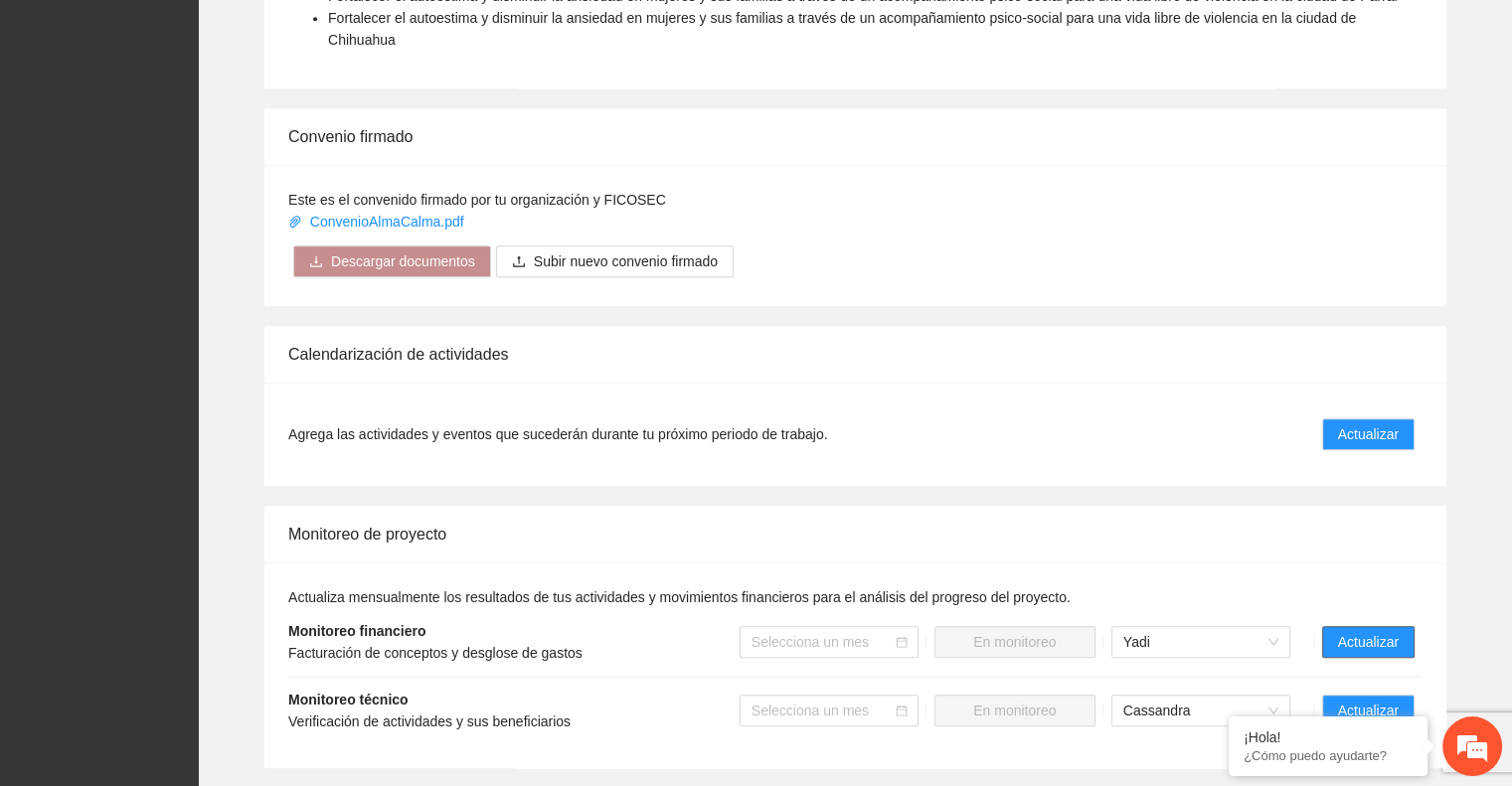 click on "Actualizar" at bounding box center [1368, 642] 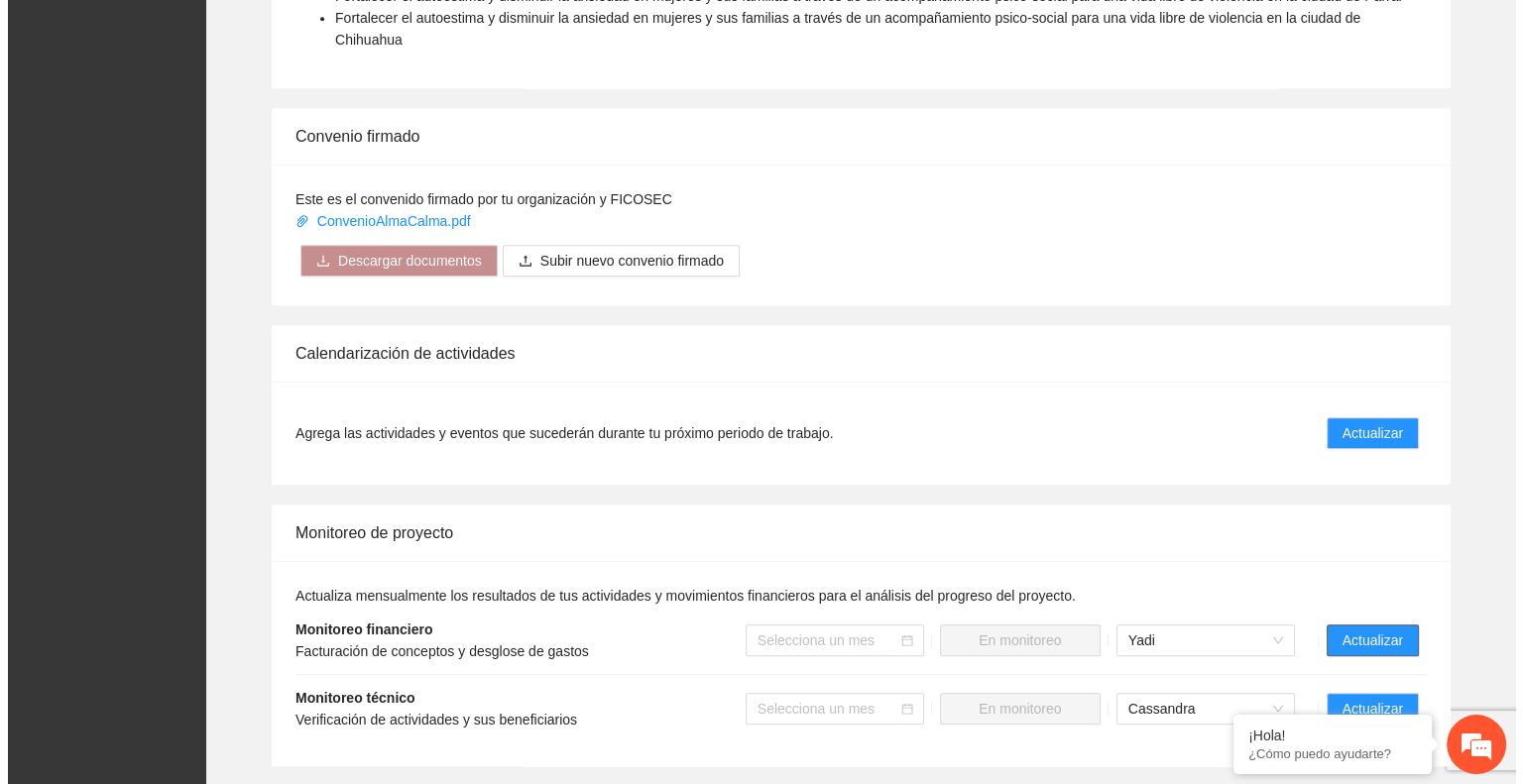 scroll, scrollTop: 0, scrollLeft: 0, axis: both 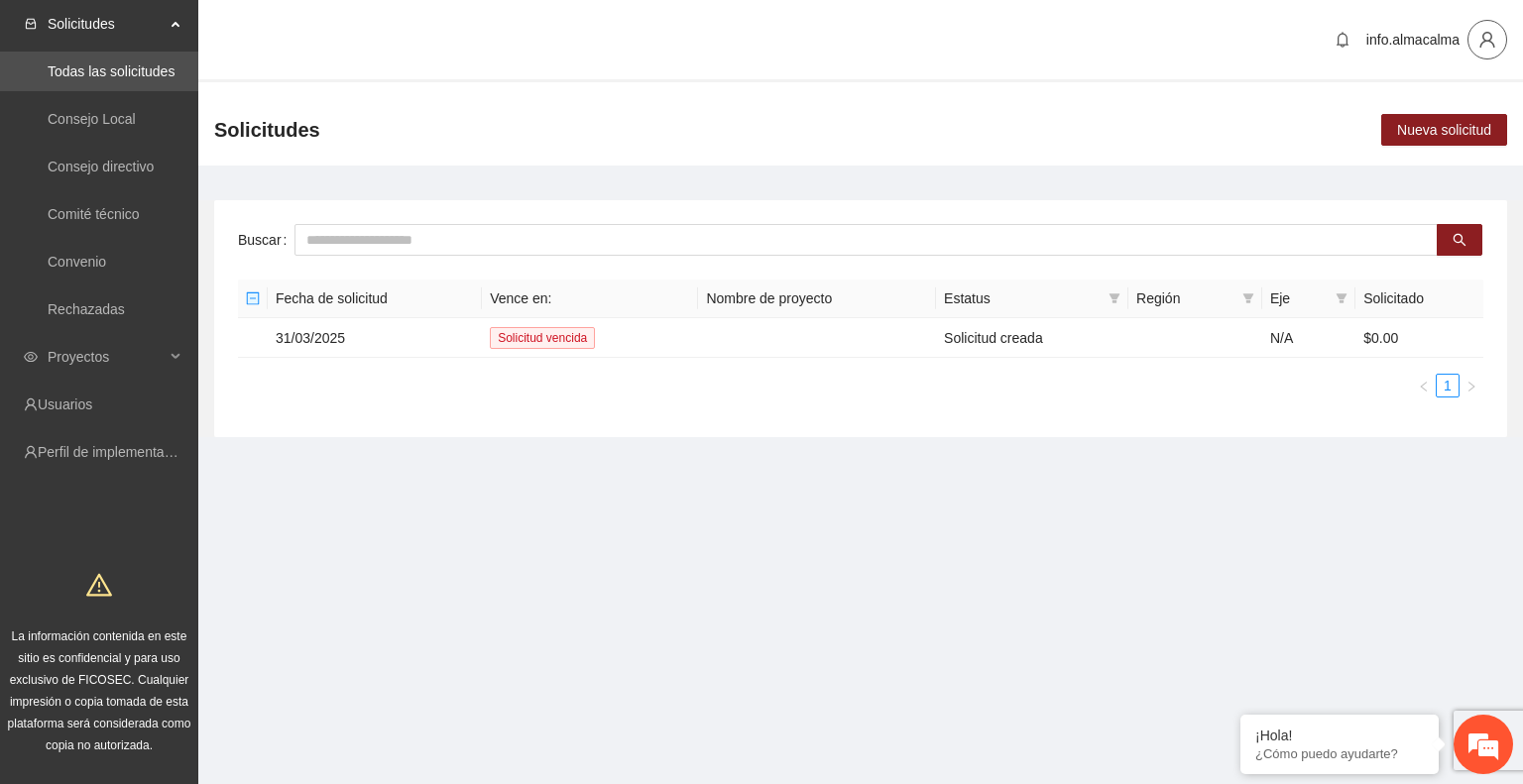 click 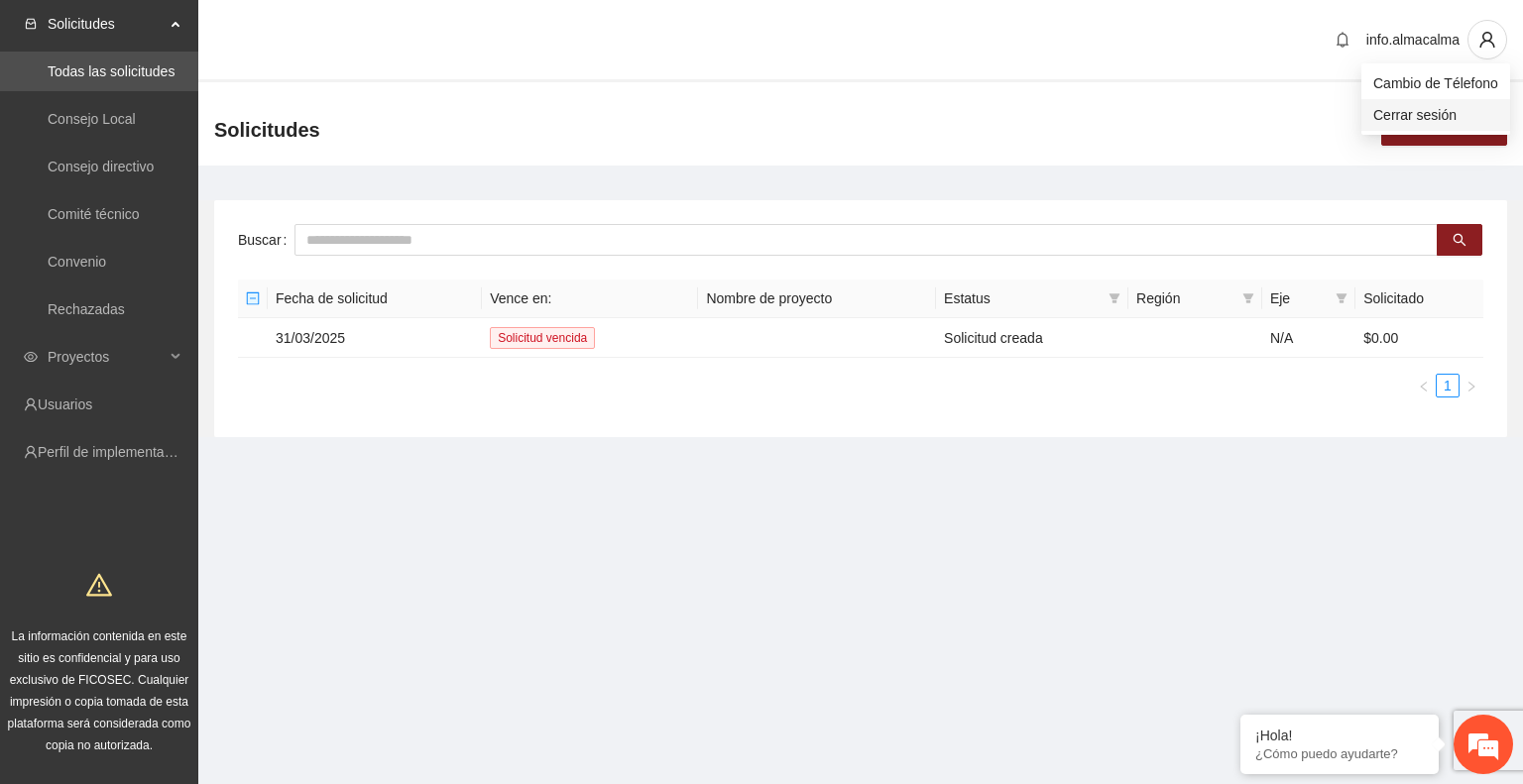 click on "Cerrar sesión" at bounding box center [1436, 115] 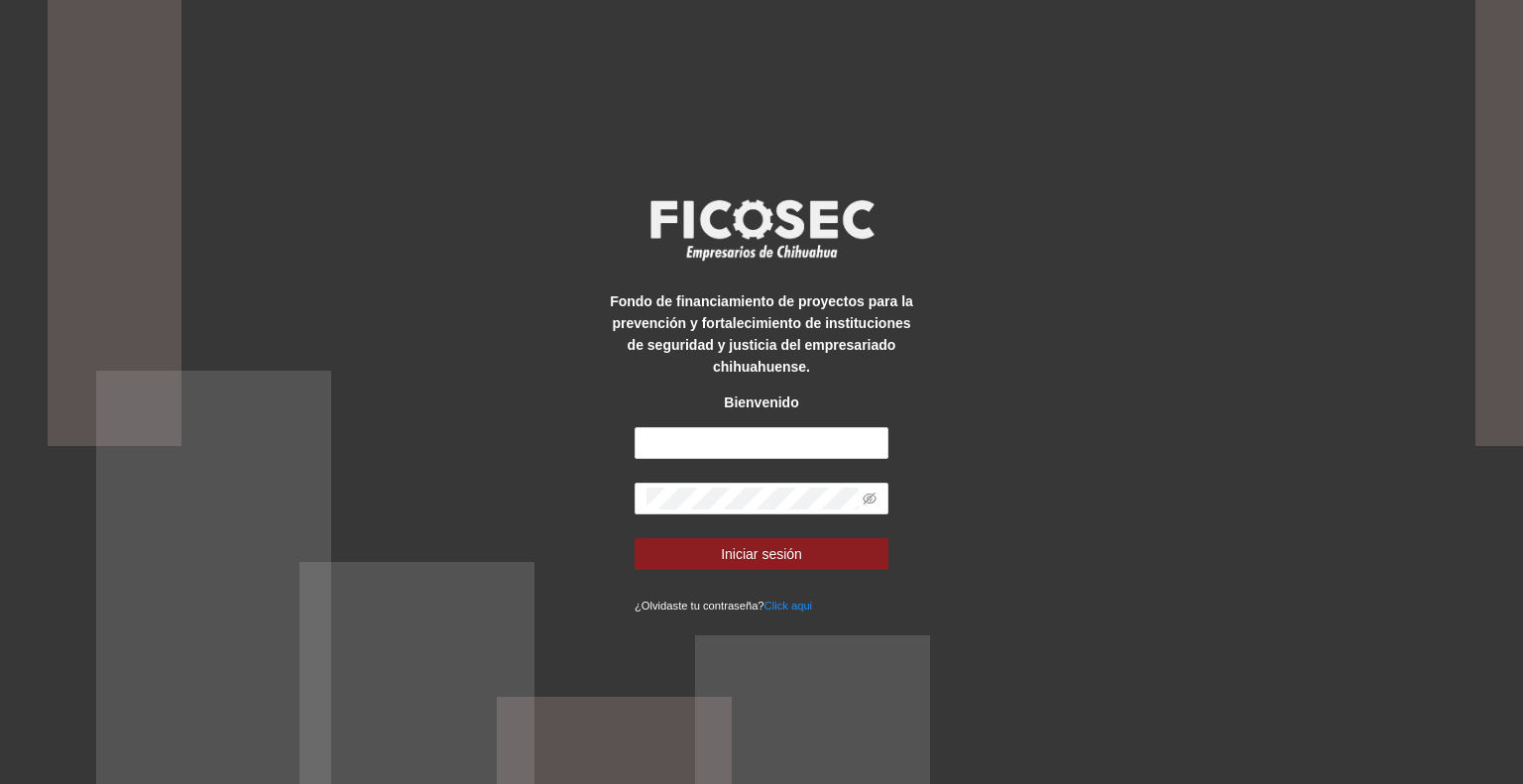 scroll, scrollTop: 0, scrollLeft: 0, axis: both 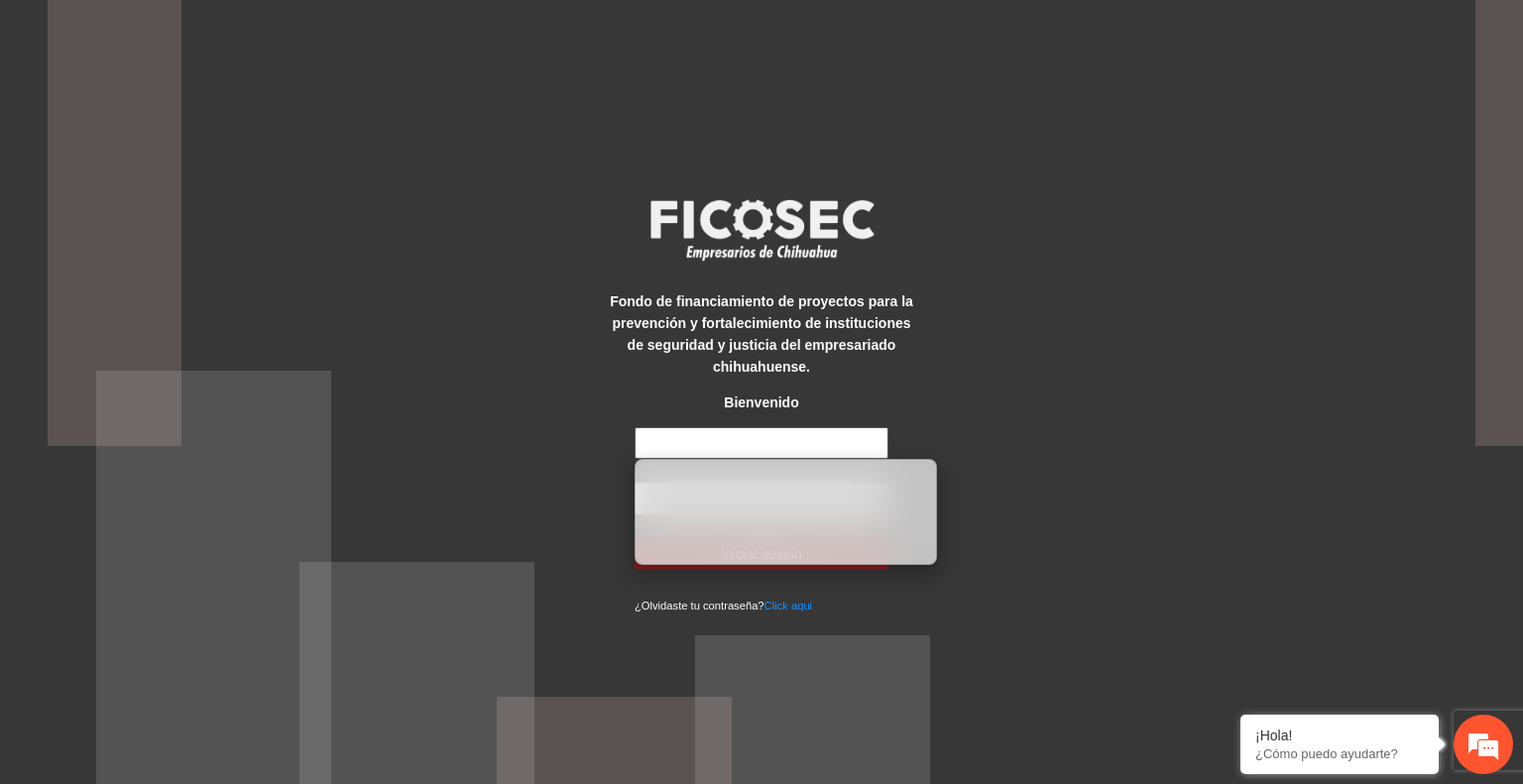type on "**********" 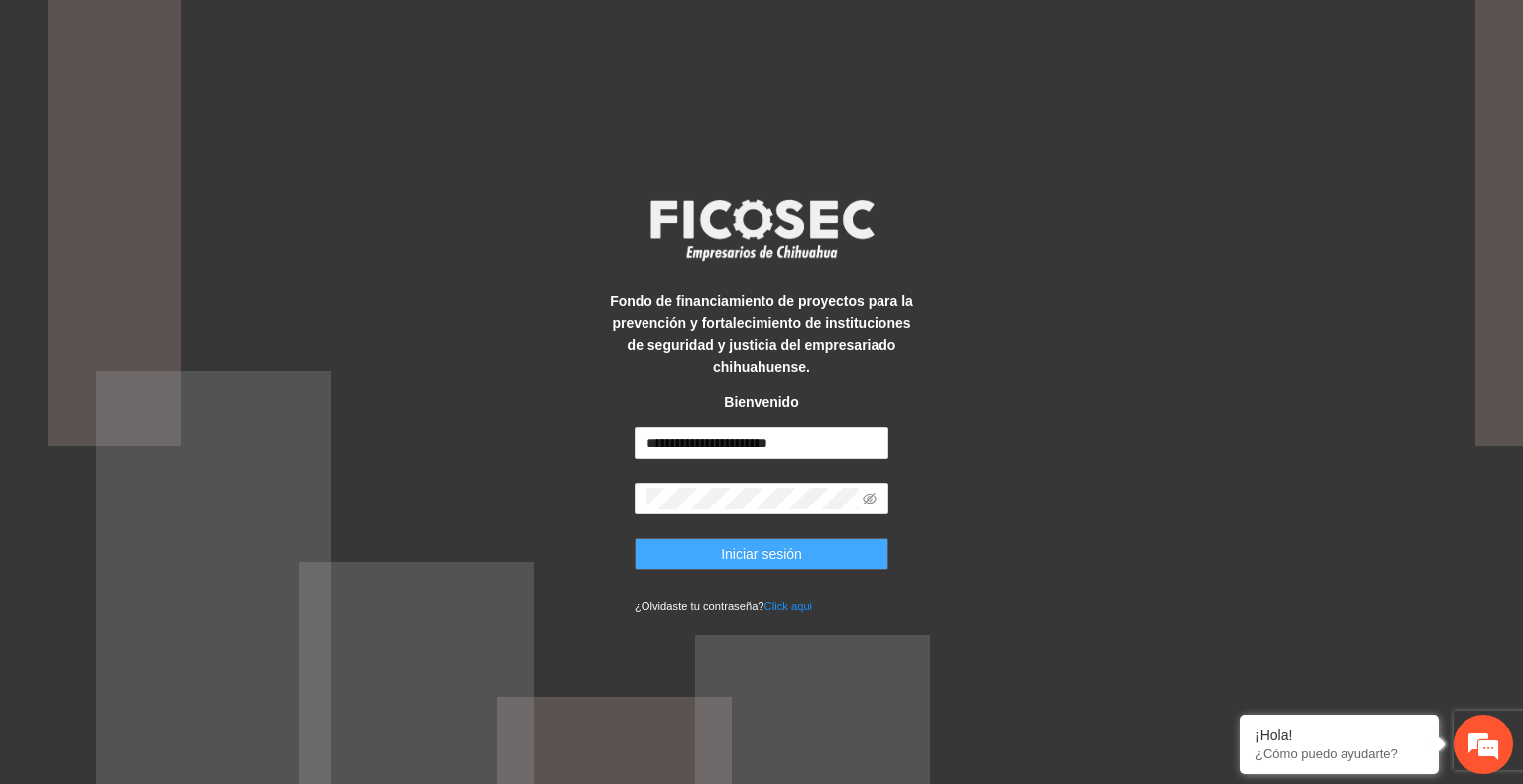 click on "Iniciar sesión" at bounding box center [762, 554] 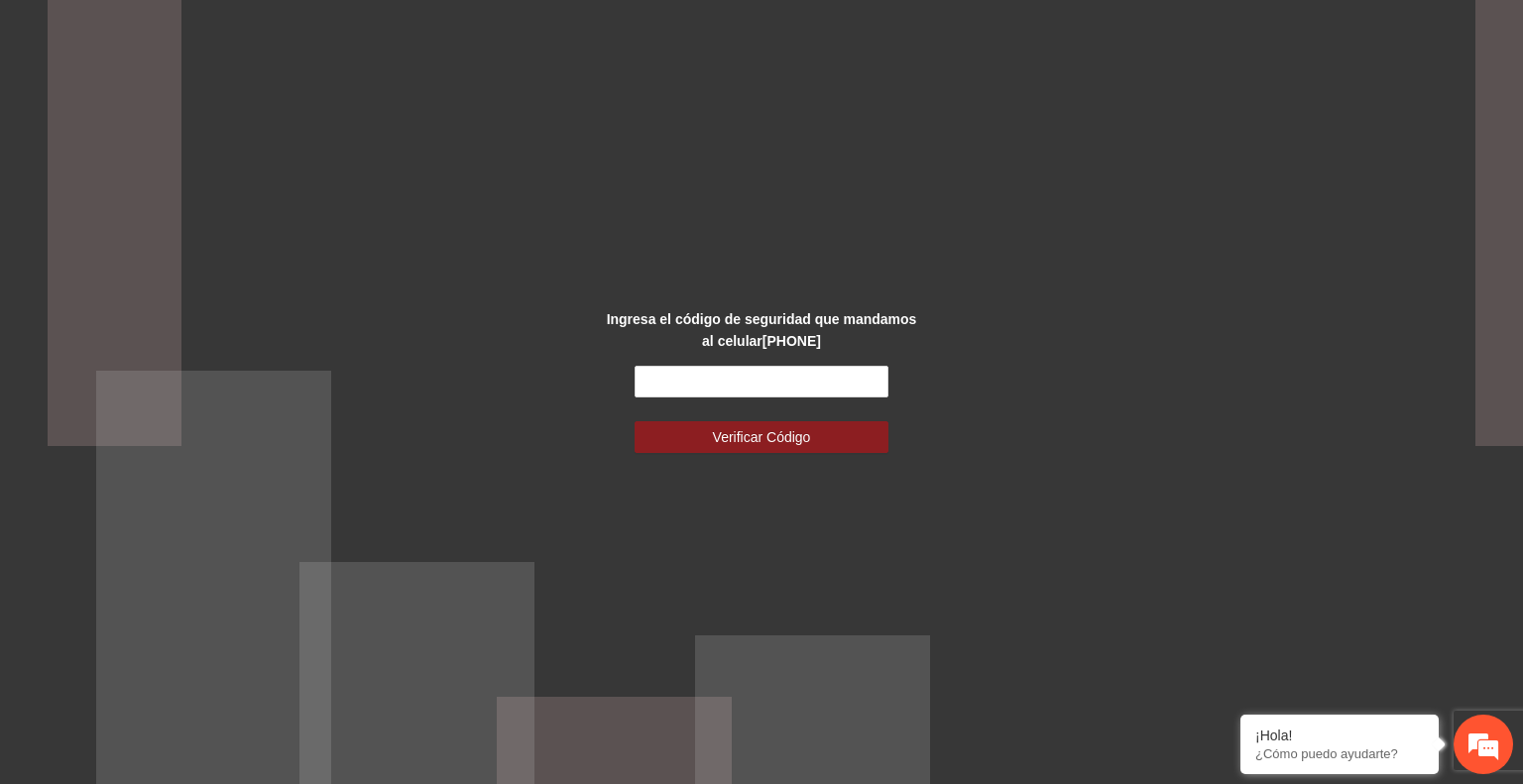 scroll, scrollTop: 0, scrollLeft: 0, axis: both 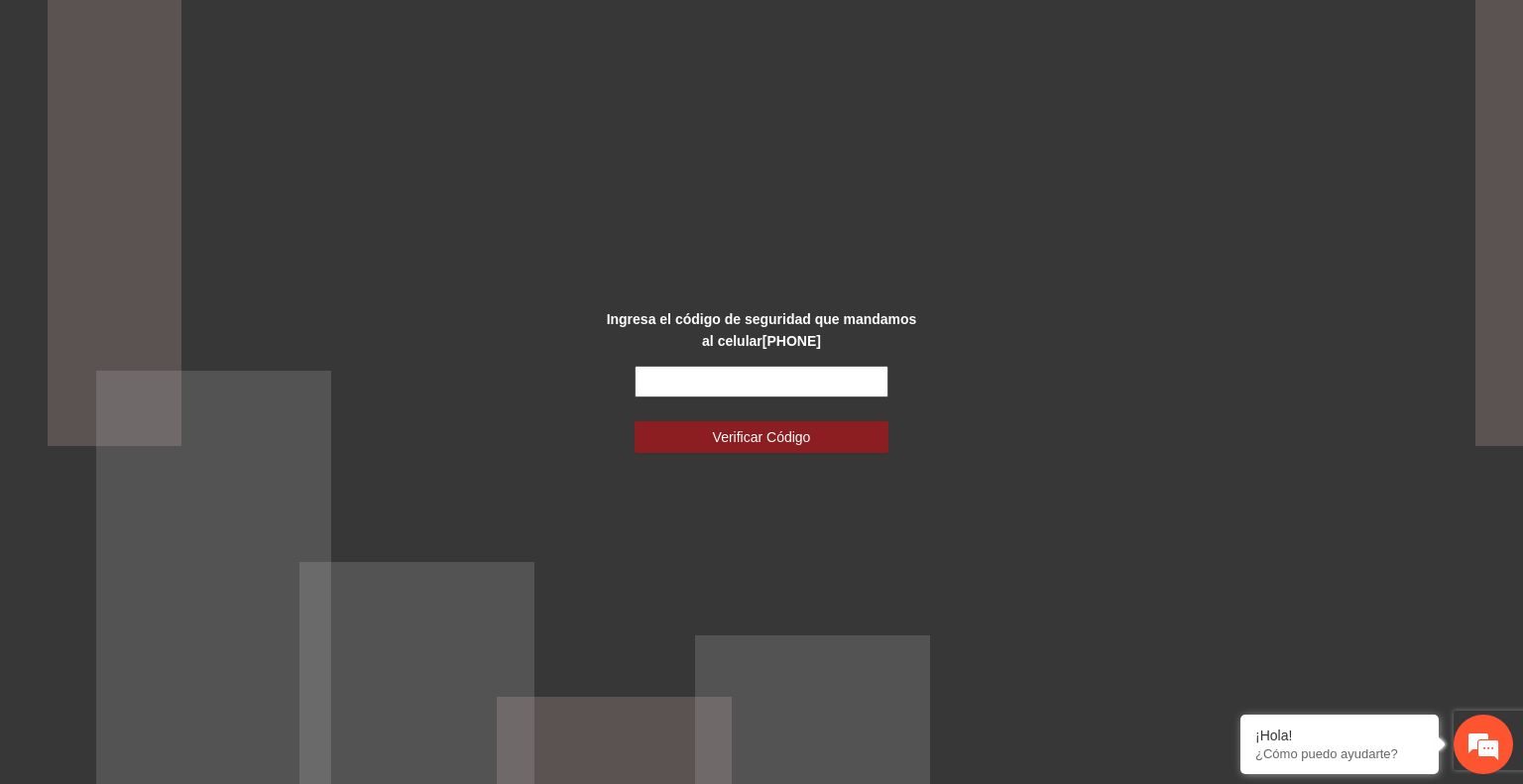 click at bounding box center (762, 382) 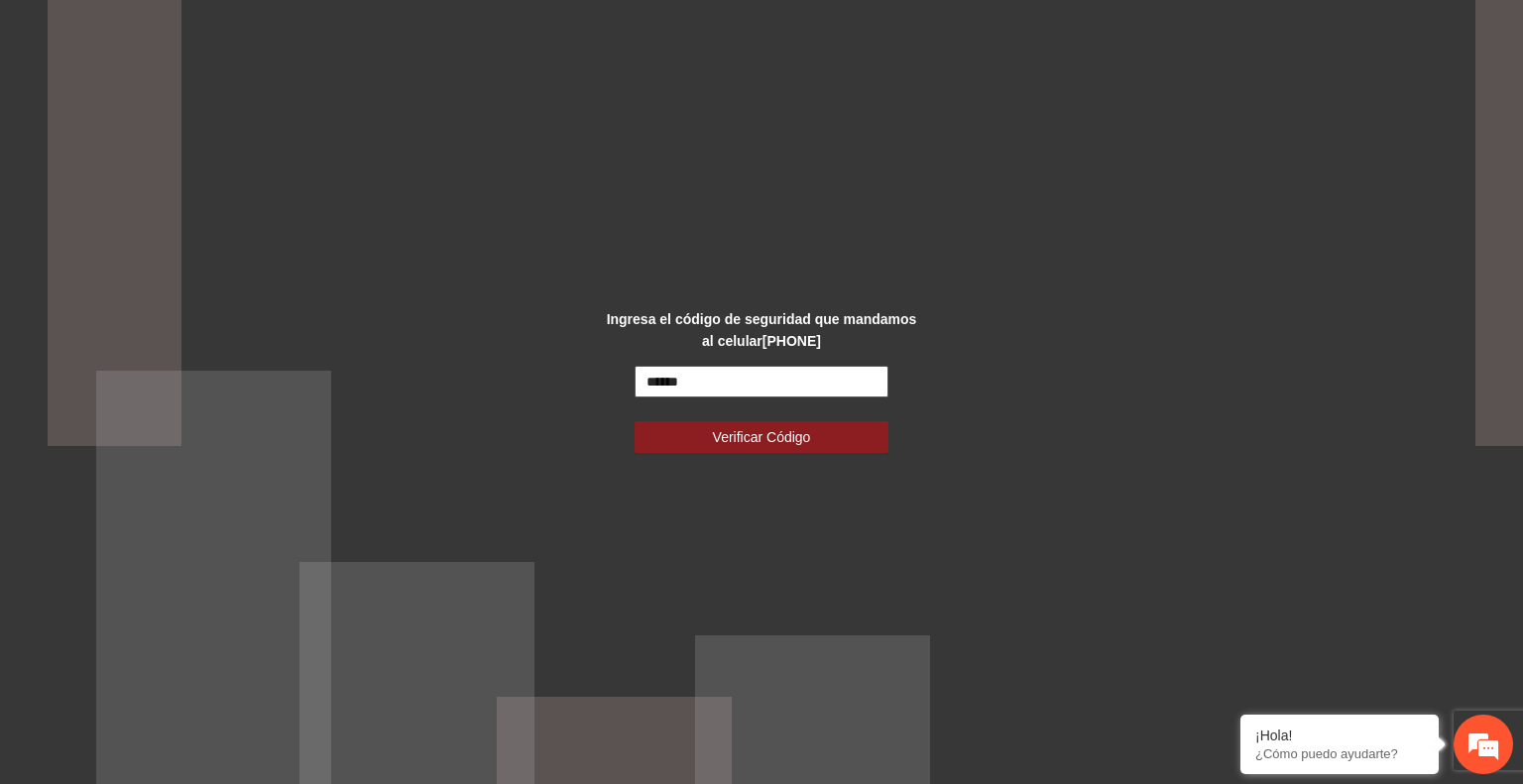 type on "******" 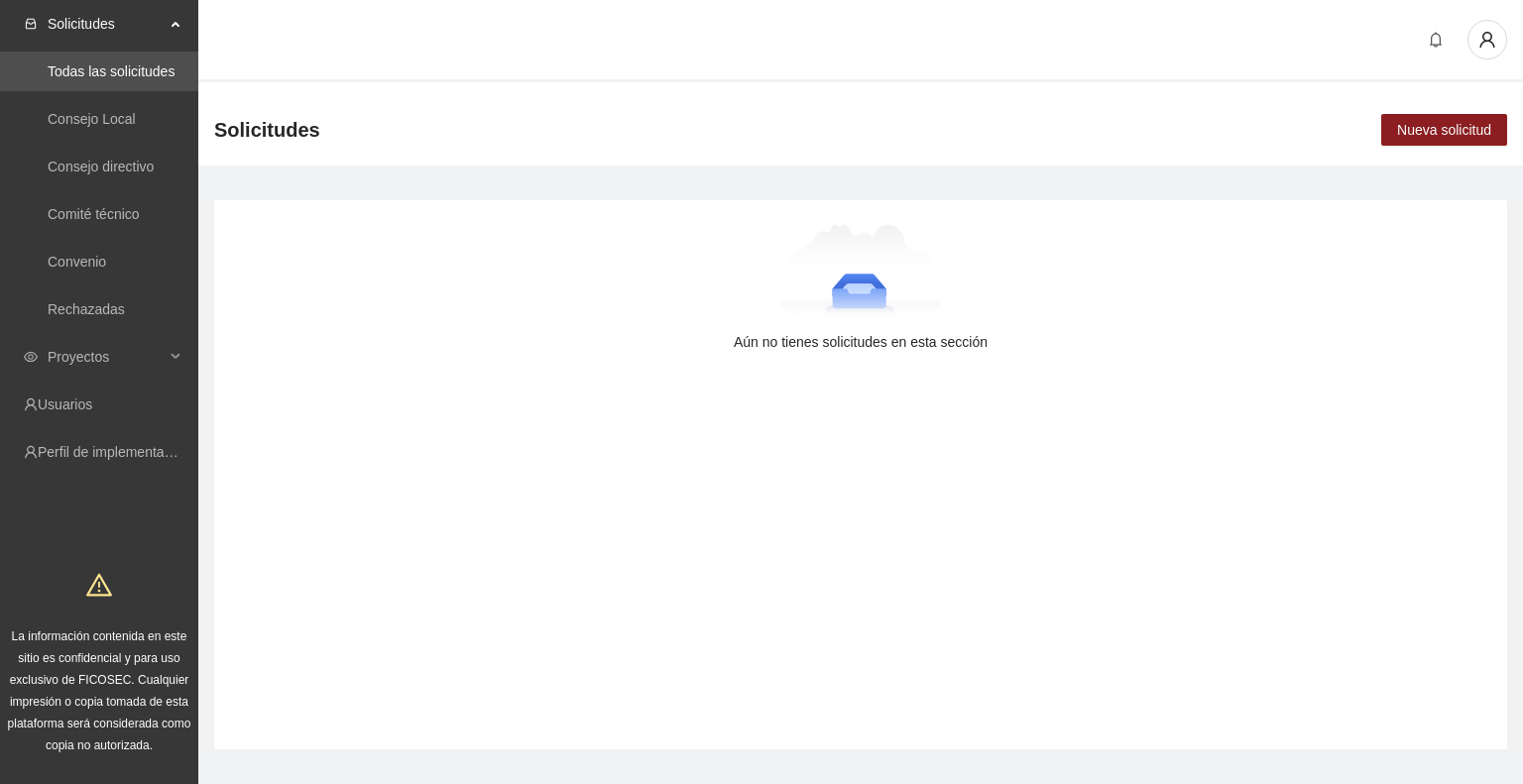 scroll, scrollTop: 0, scrollLeft: 0, axis: both 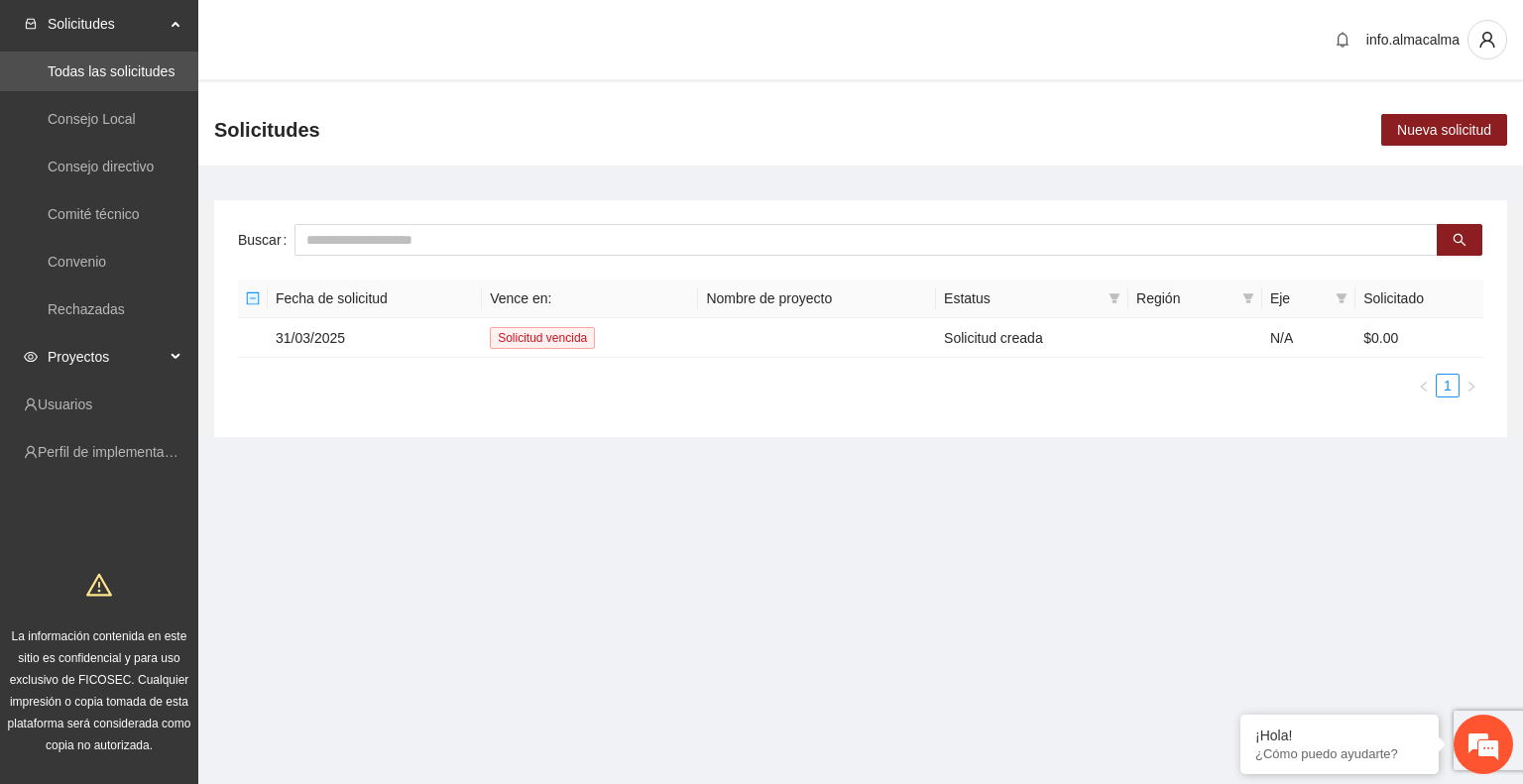 click on "Proyectos" at bounding box center (106, 357) 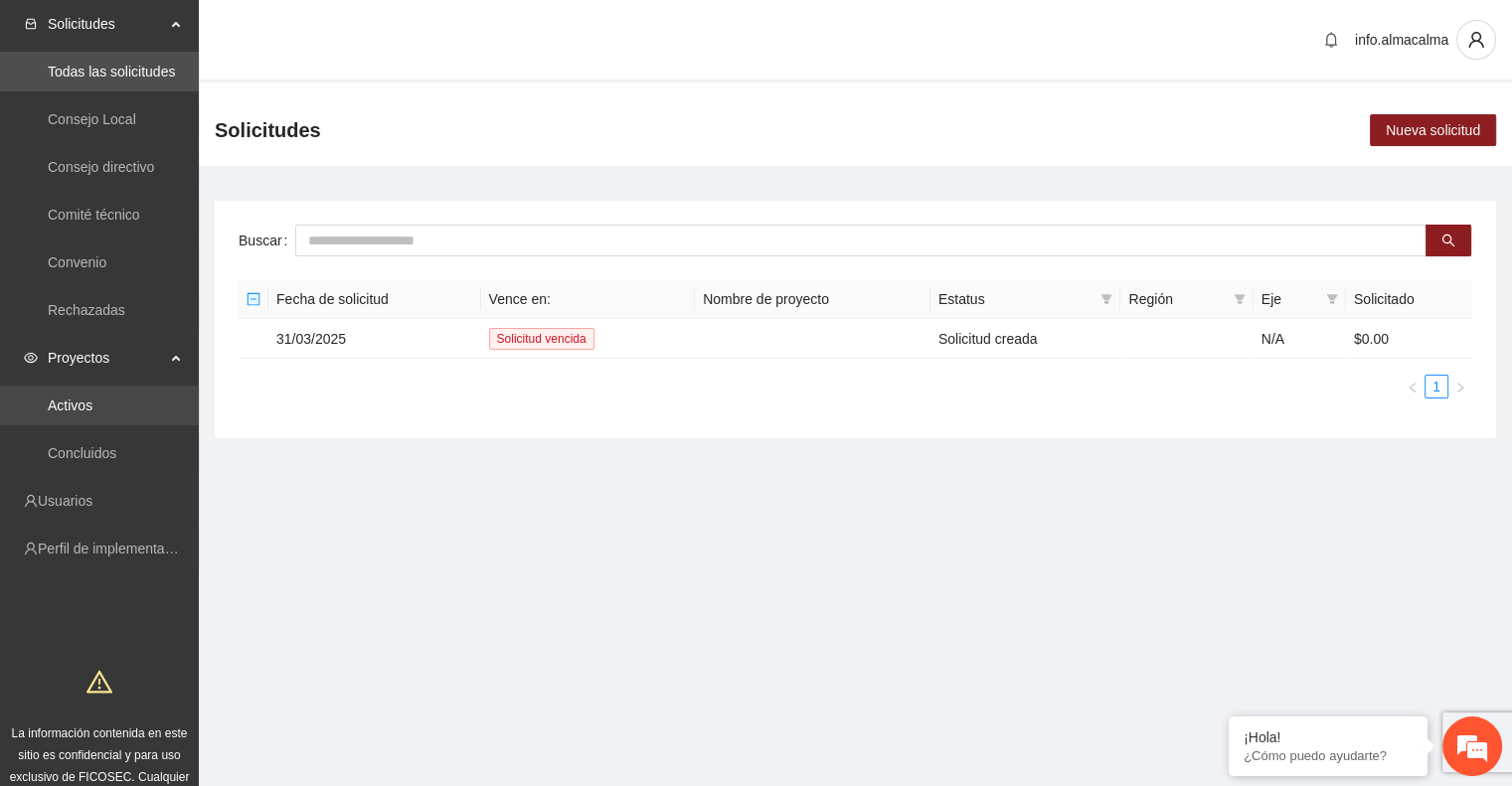 click on "Activos" at bounding box center [70, 405] 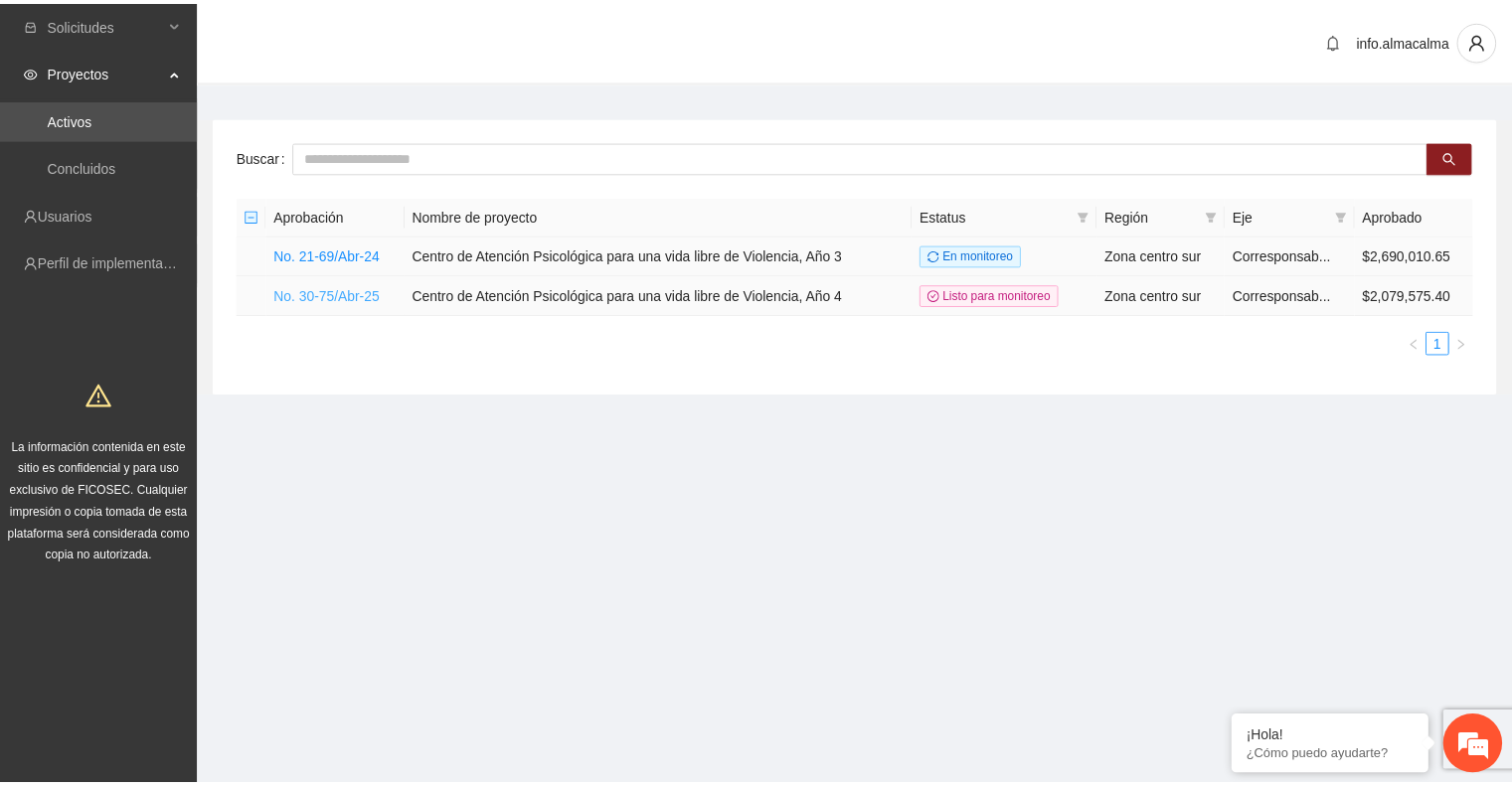 scroll, scrollTop: 0, scrollLeft: 0, axis: both 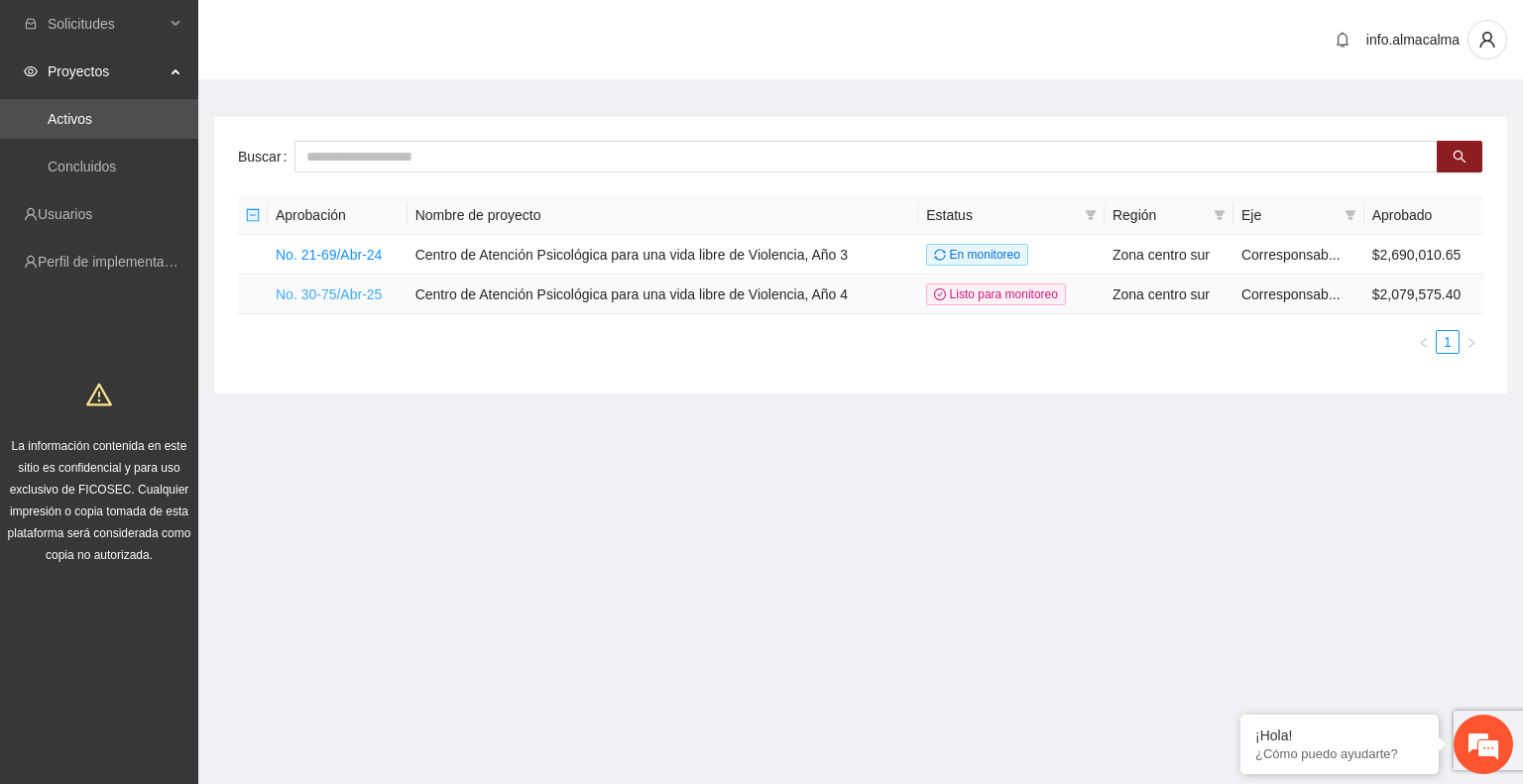 click on "No. 30-75/Abr-25" at bounding box center [328, 294] 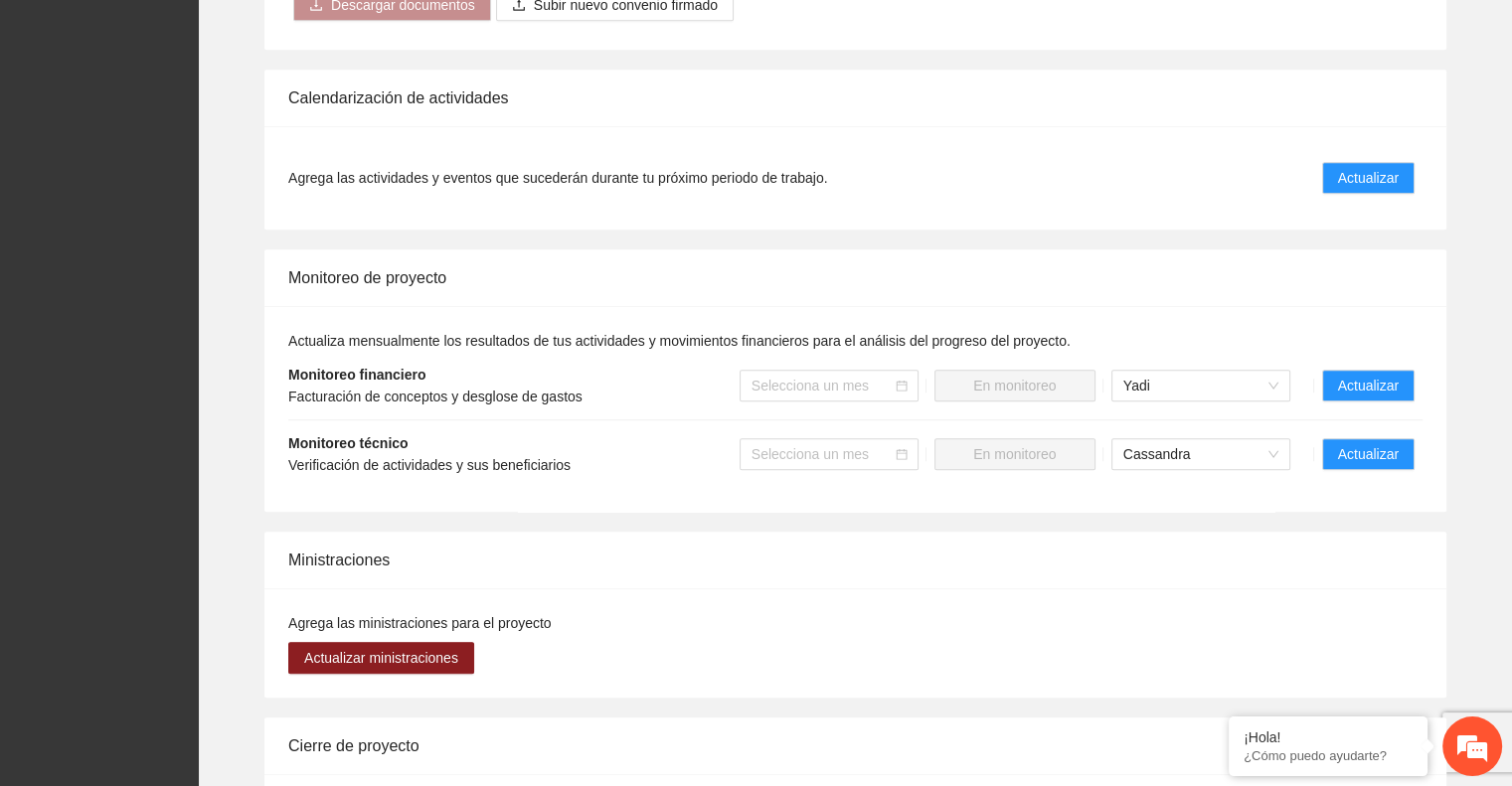 scroll, scrollTop: 1398, scrollLeft: 0, axis: vertical 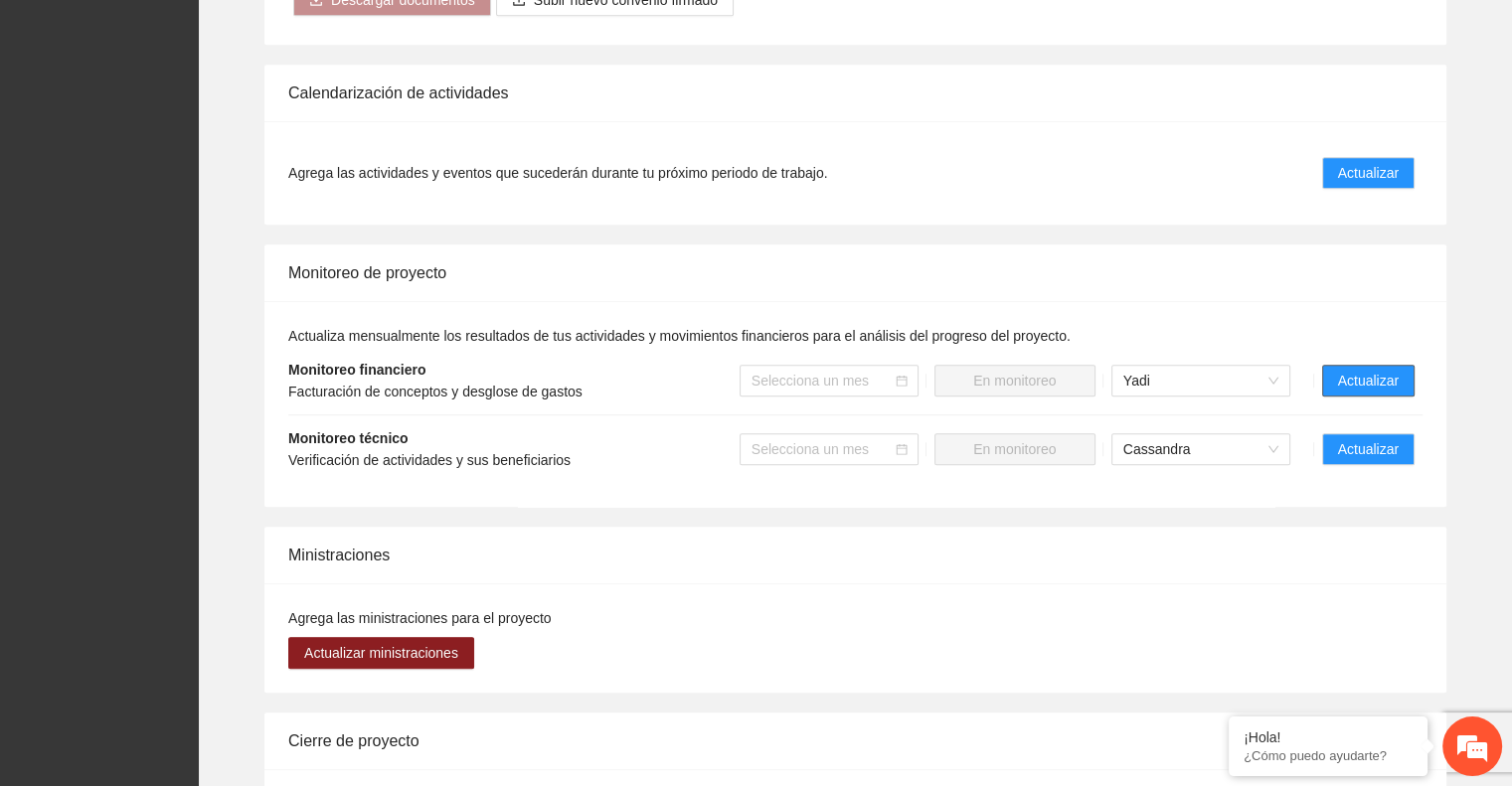 click on "Actualizar" at bounding box center [1368, 381] 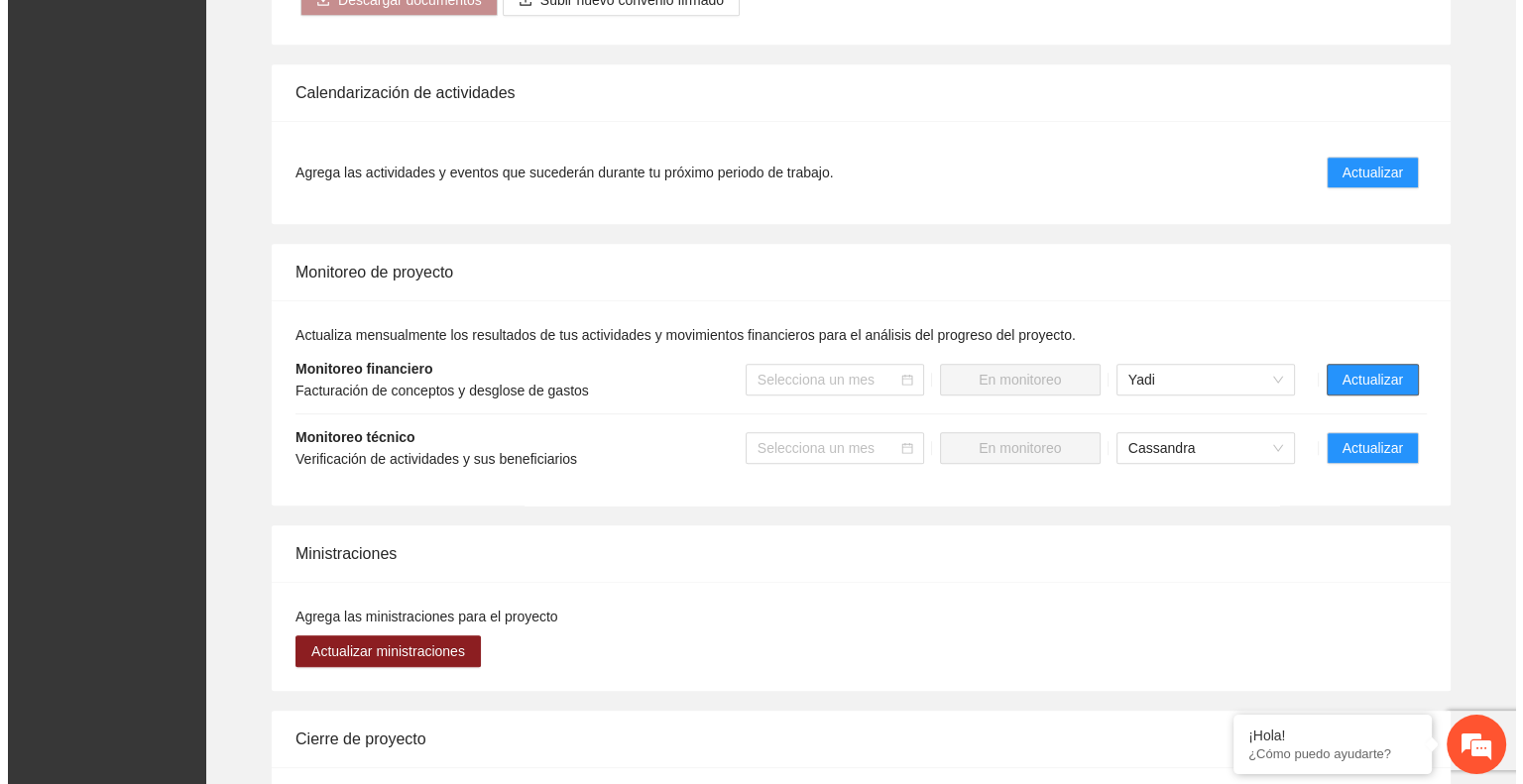 scroll, scrollTop: 0, scrollLeft: 0, axis: both 